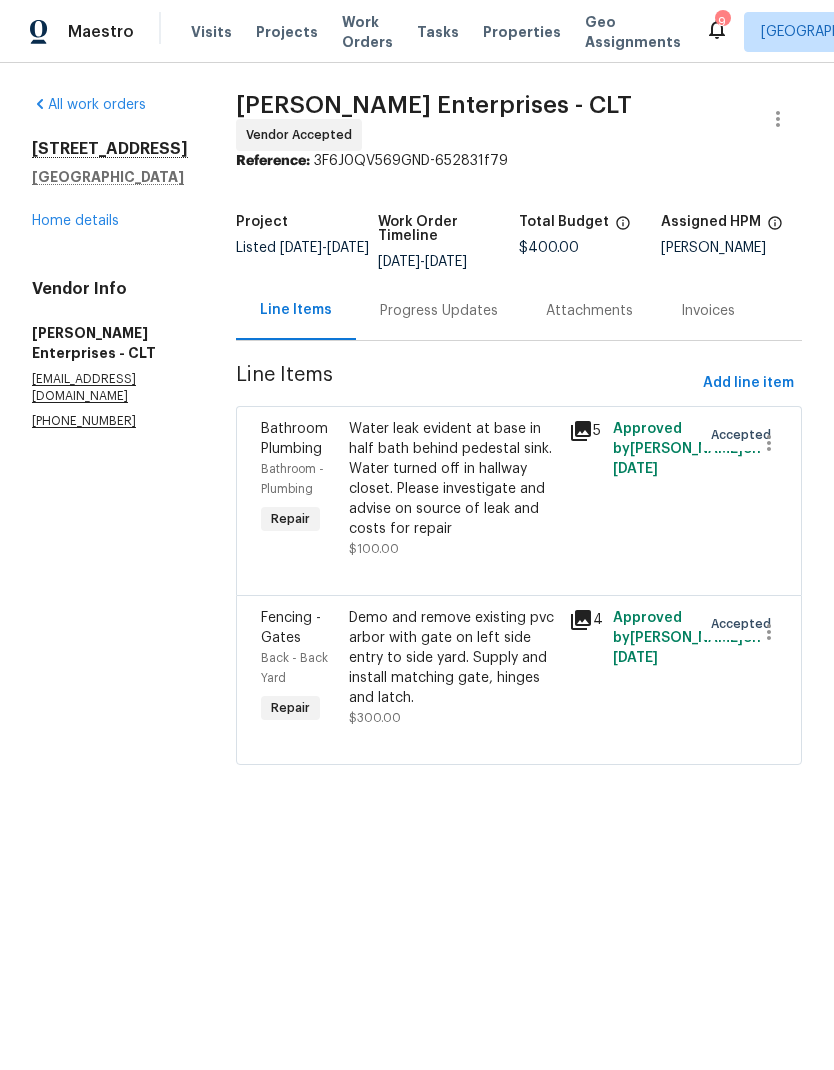 scroll, scrollTop: 0, scrollLeft: 0, axis: both 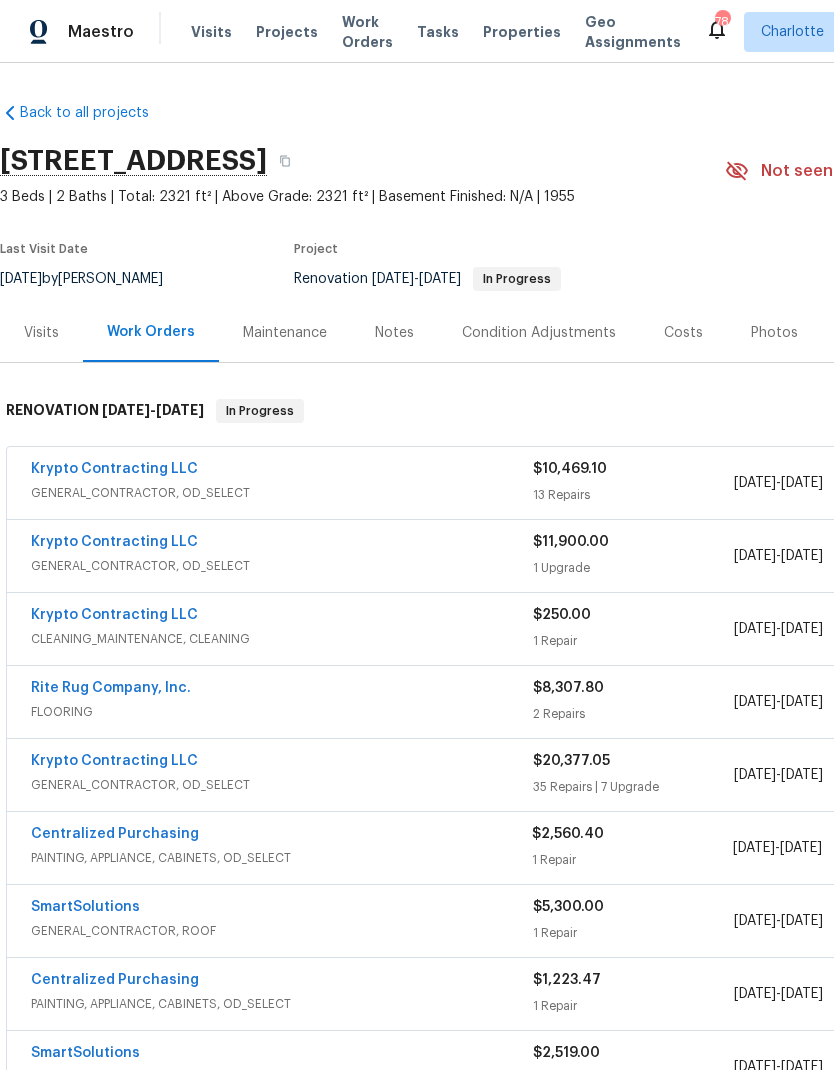 click on "Krypto Contracting LLC" at bounding box center [114, 469] 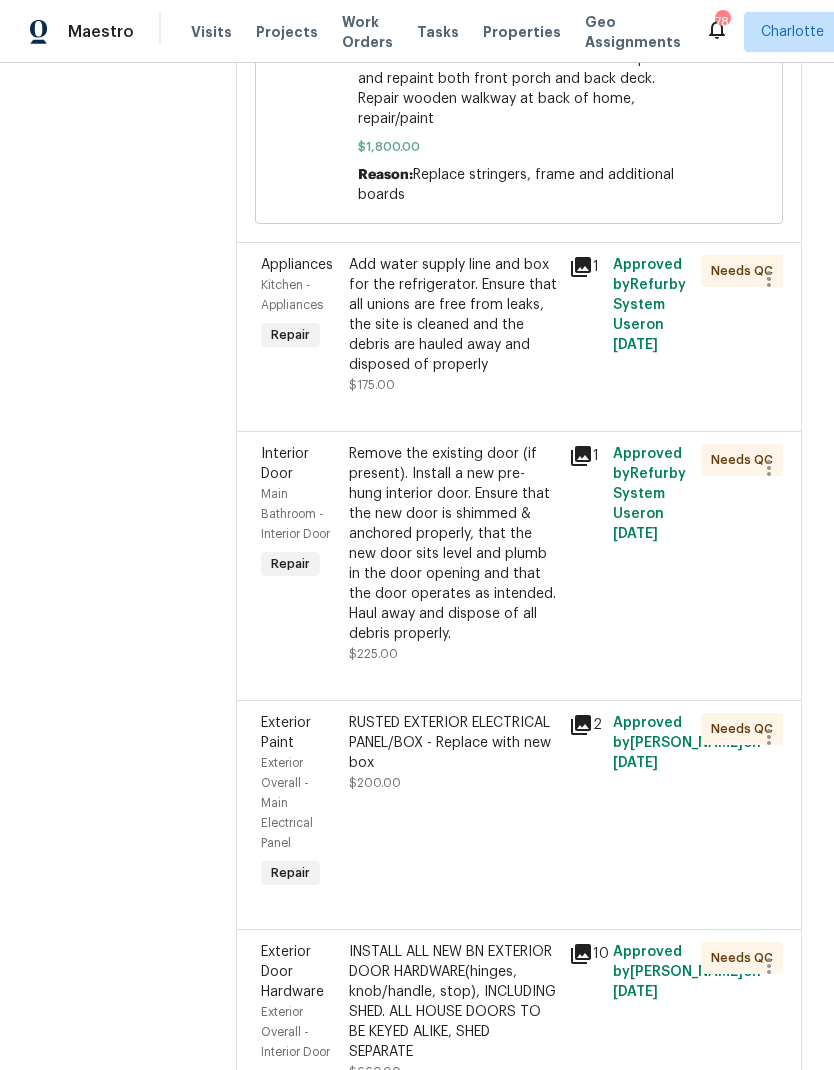 scroll, scrollTop: 728, scrollLeft: 0, axis: vertical 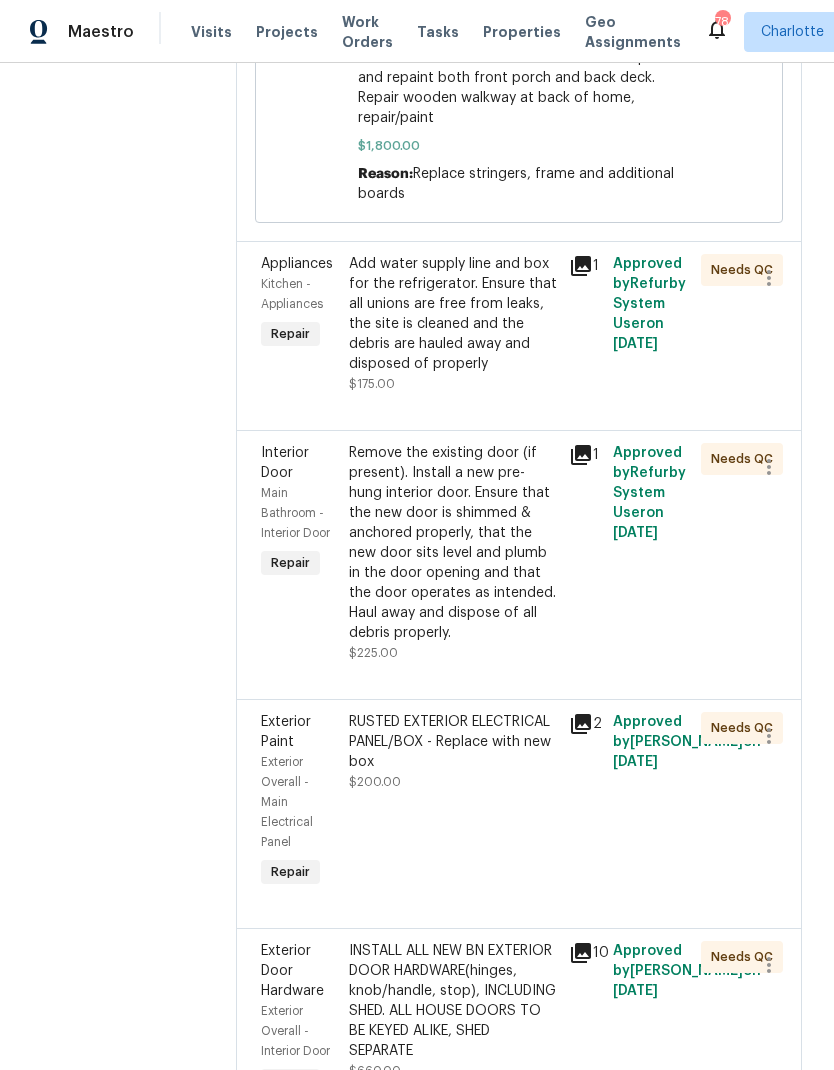 click 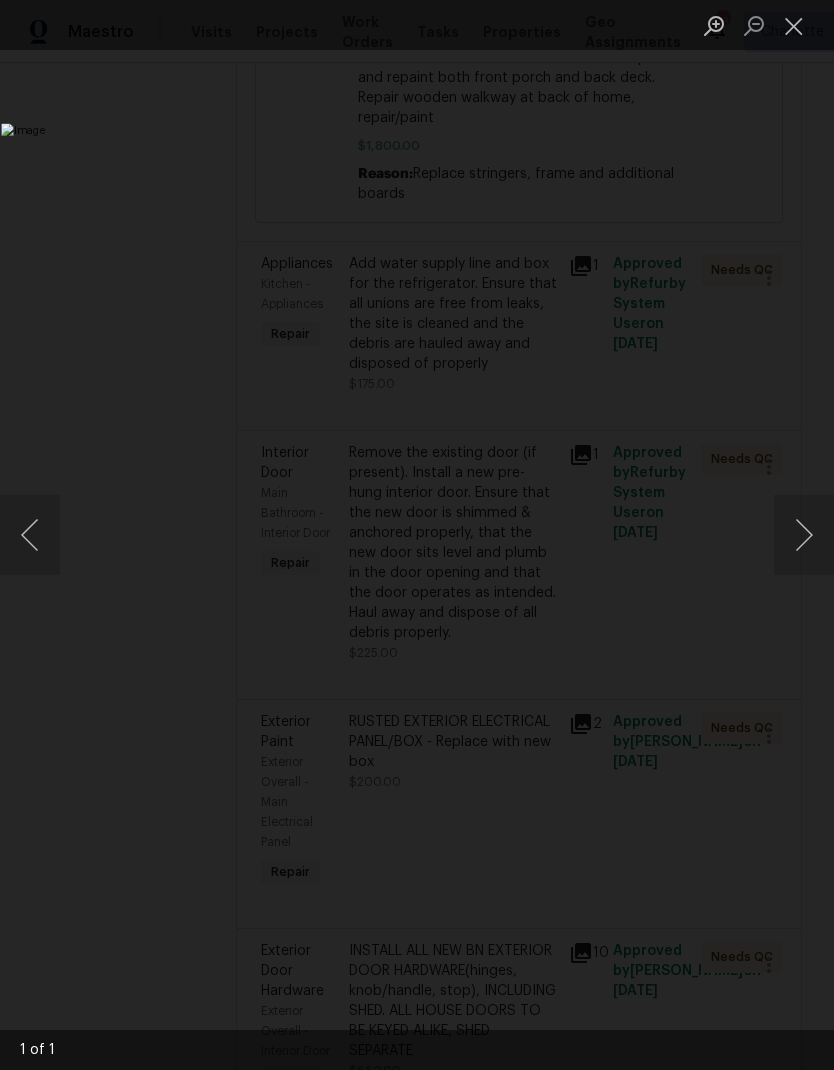 click at bounding box center (804, 535) 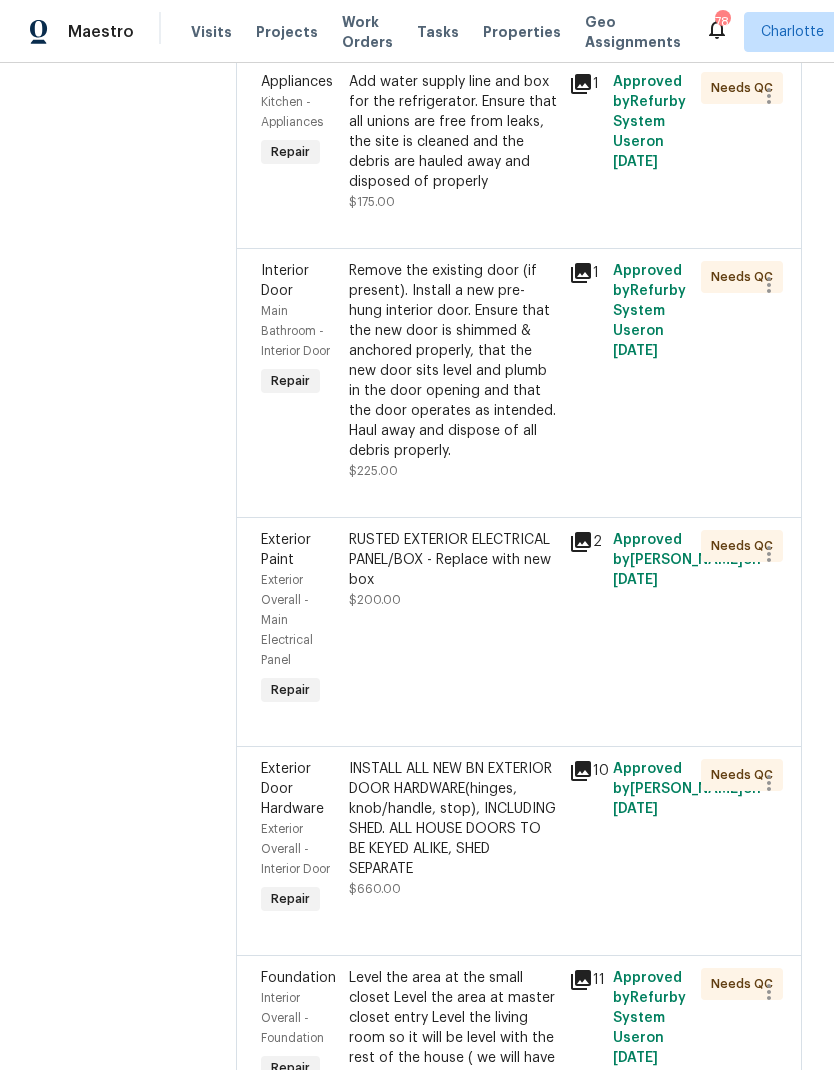 scroll, scrollTop: 913, scrollLeft: 0, axis: vertical 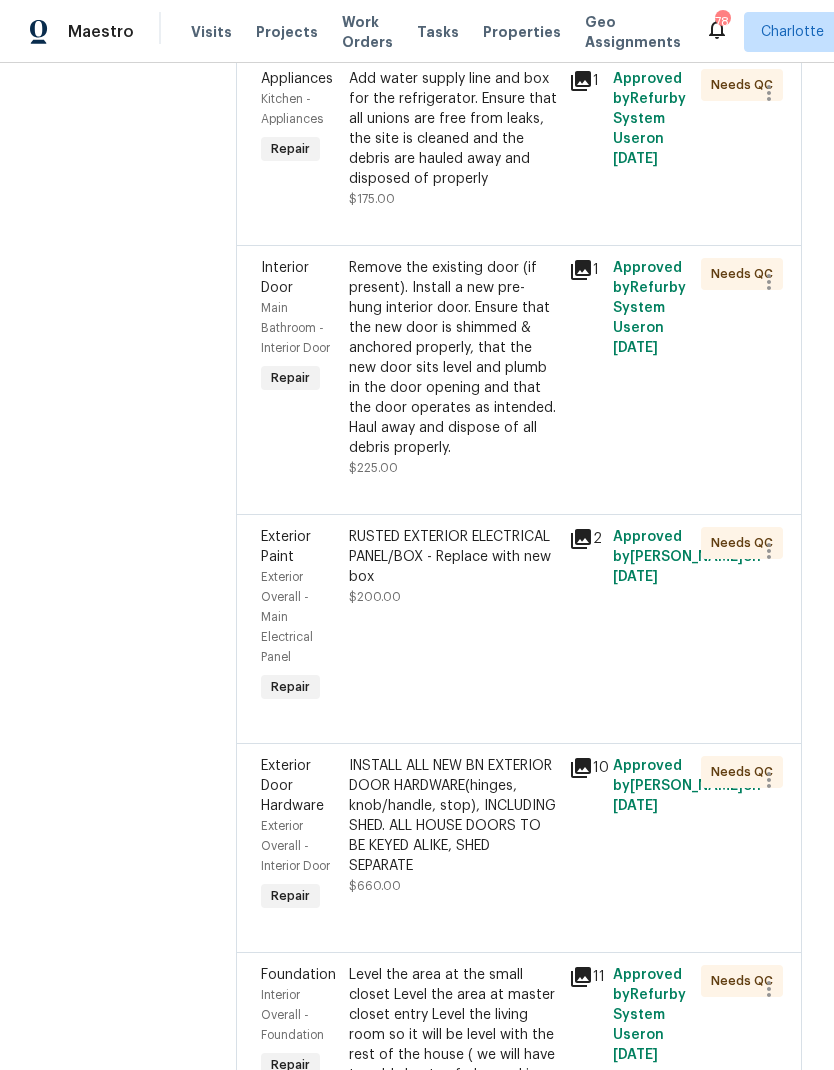 click 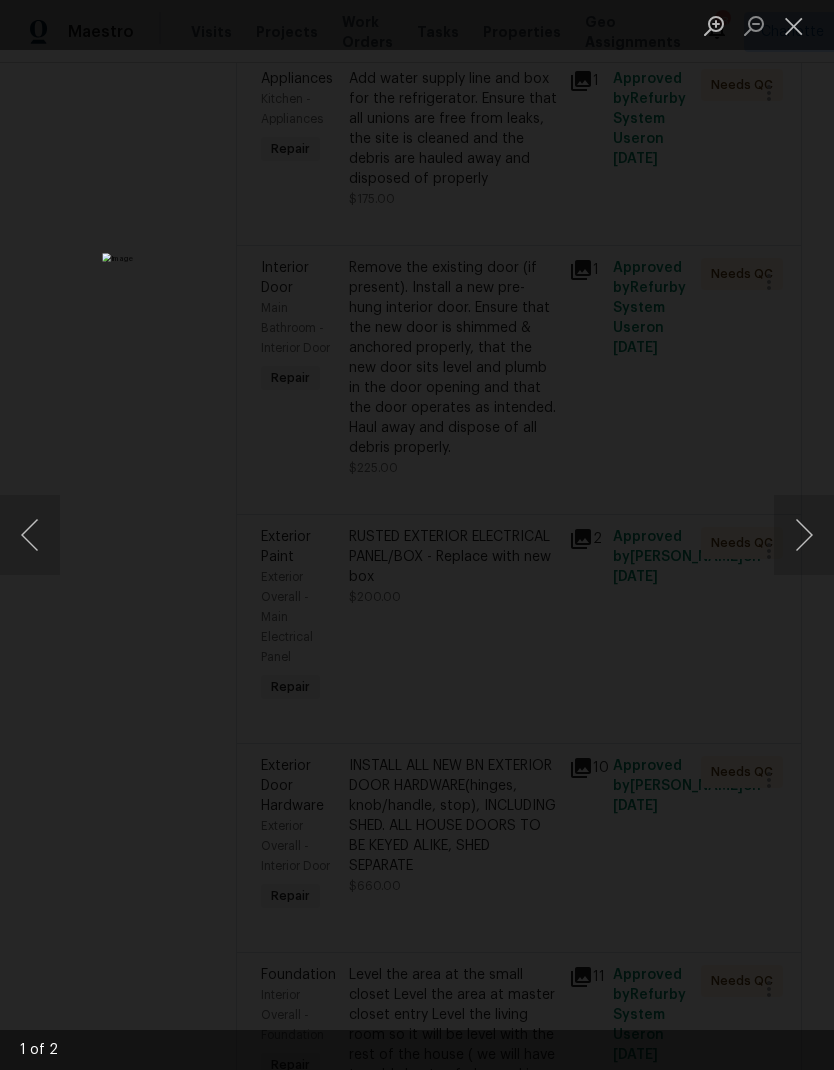 click at bounding box center (794, 25) 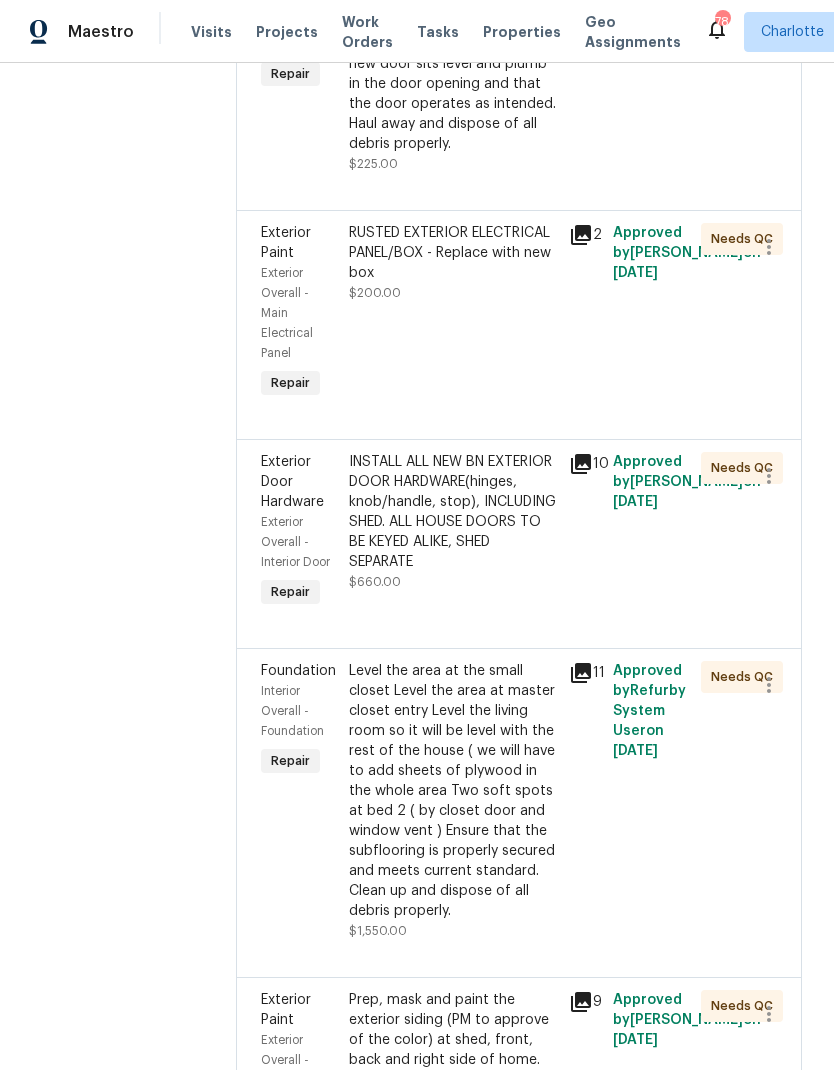 scroll, scrollTop: 1220, scrollLeft: 0, axis: vertical 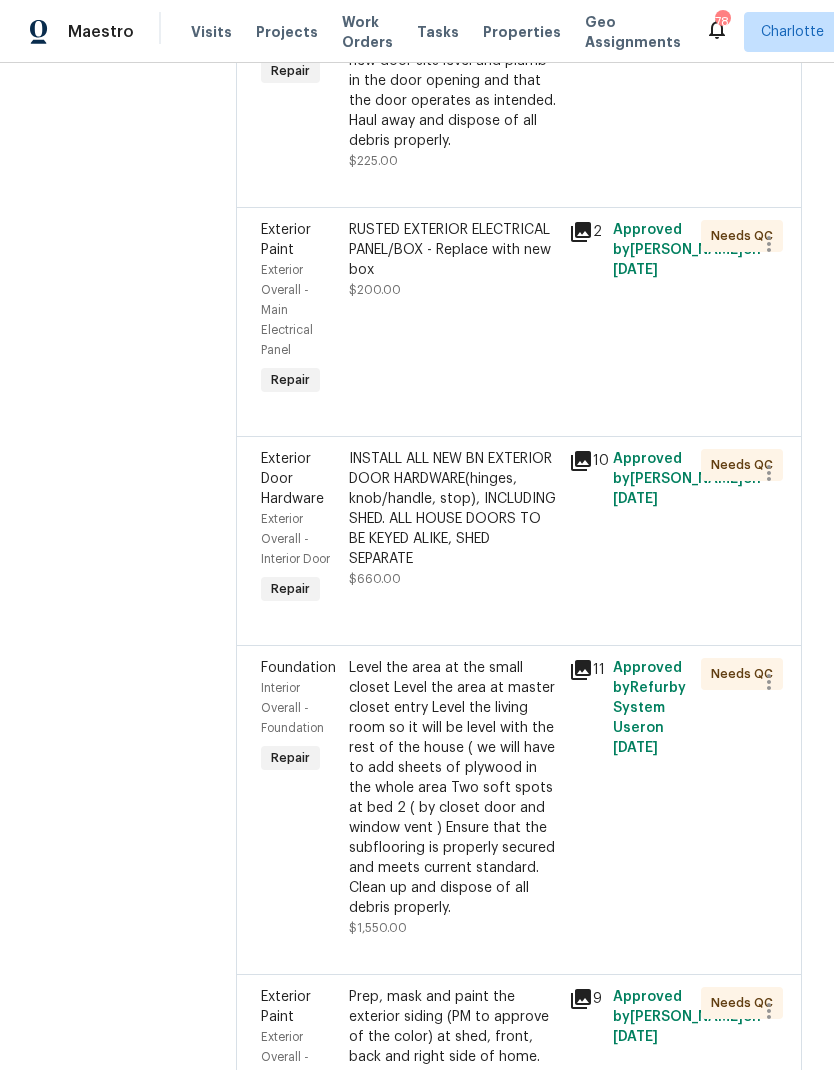 click 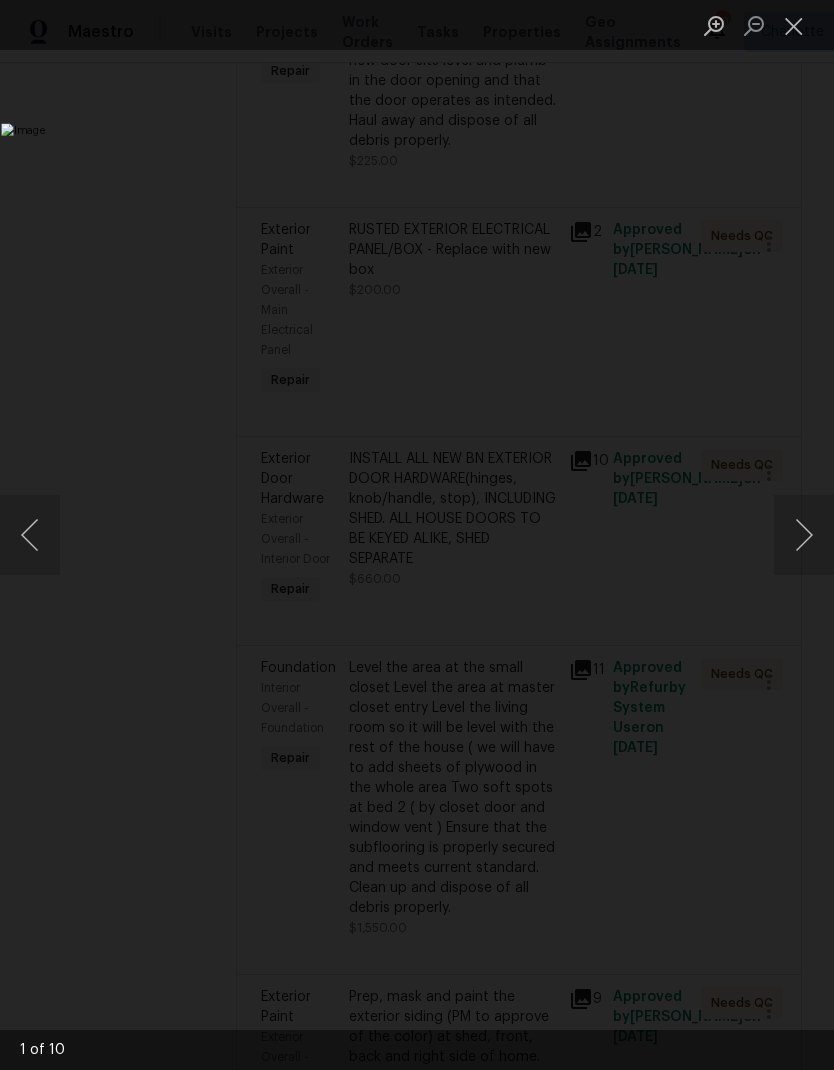 click at bounding box center (804, 535) 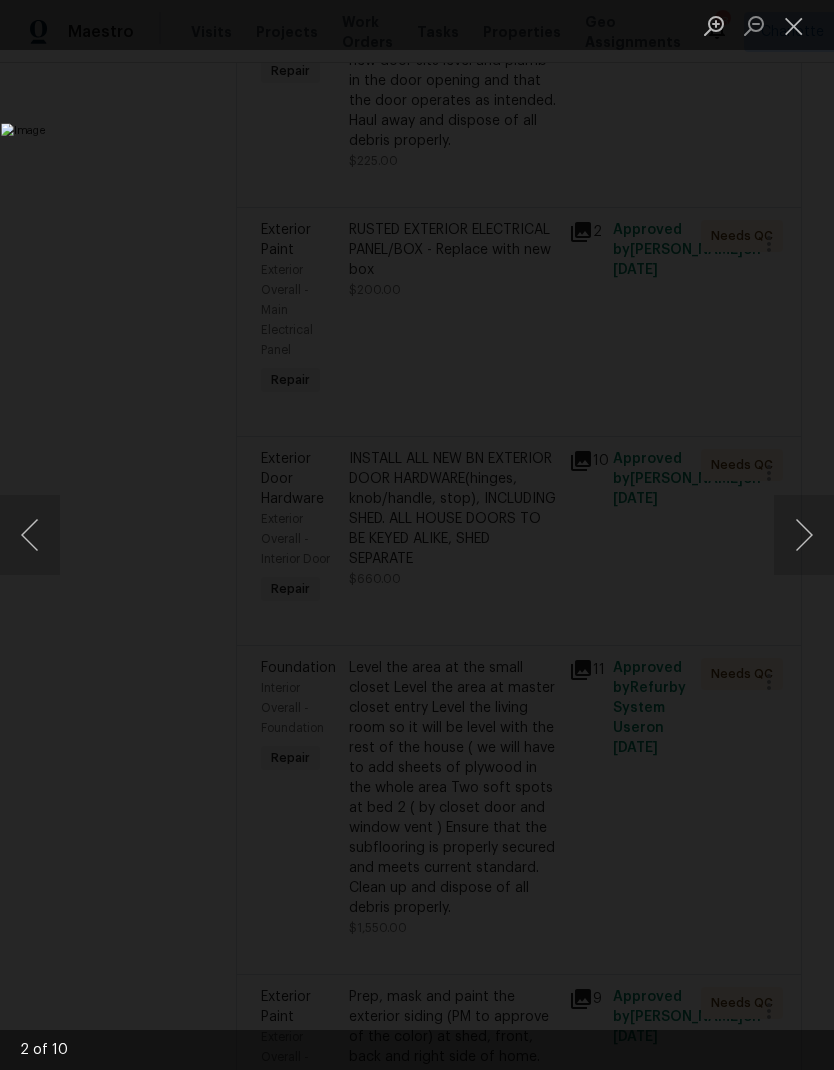 click at bounding box center (804, 535) 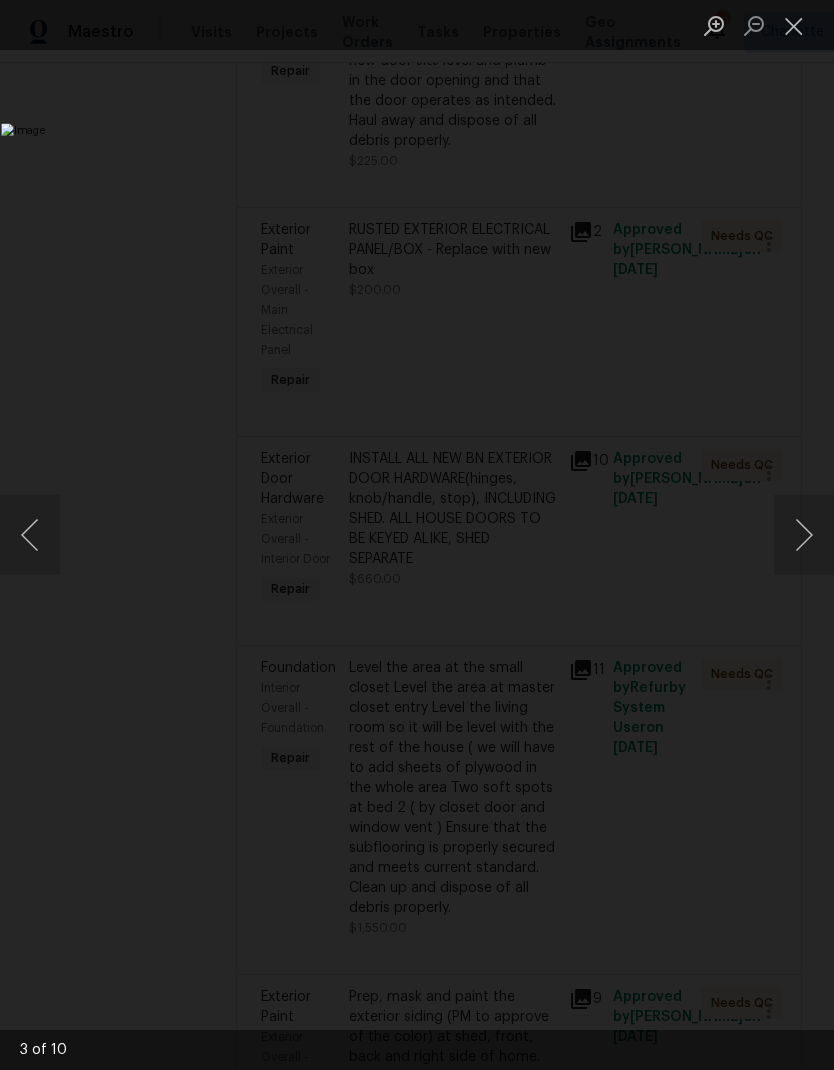 click at bounding box center (804, 535) 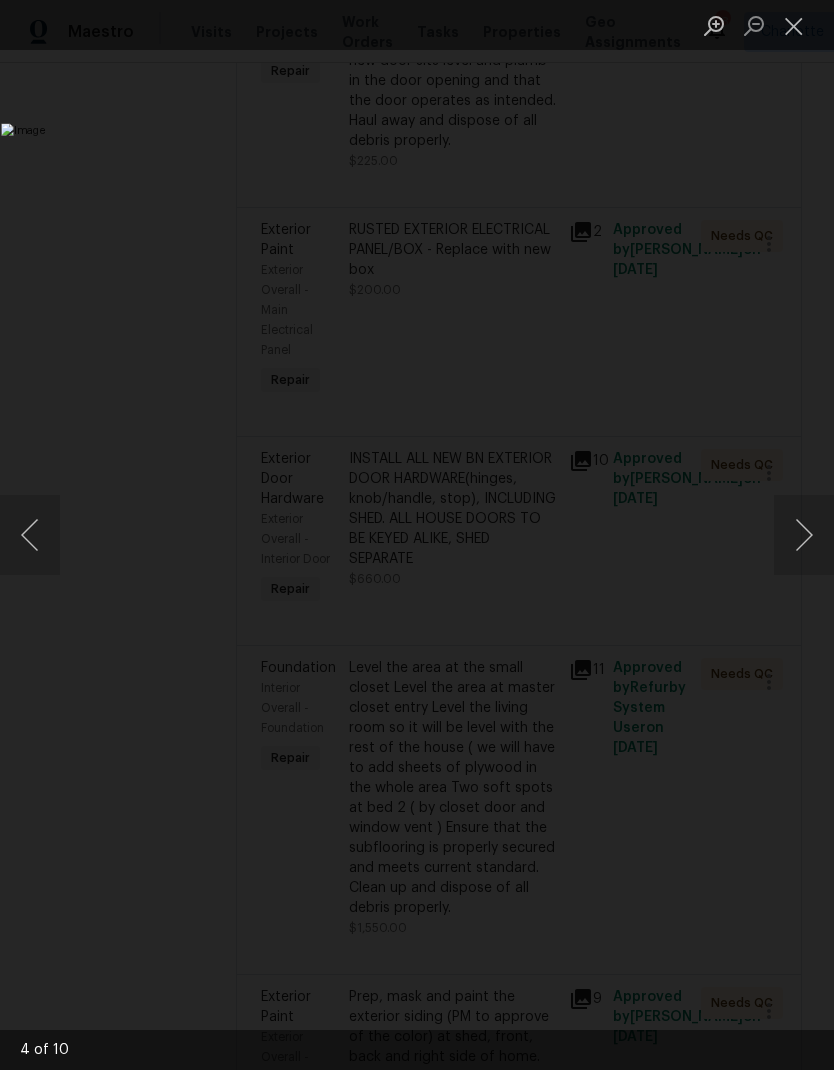 click at bounding box center [804, 535] 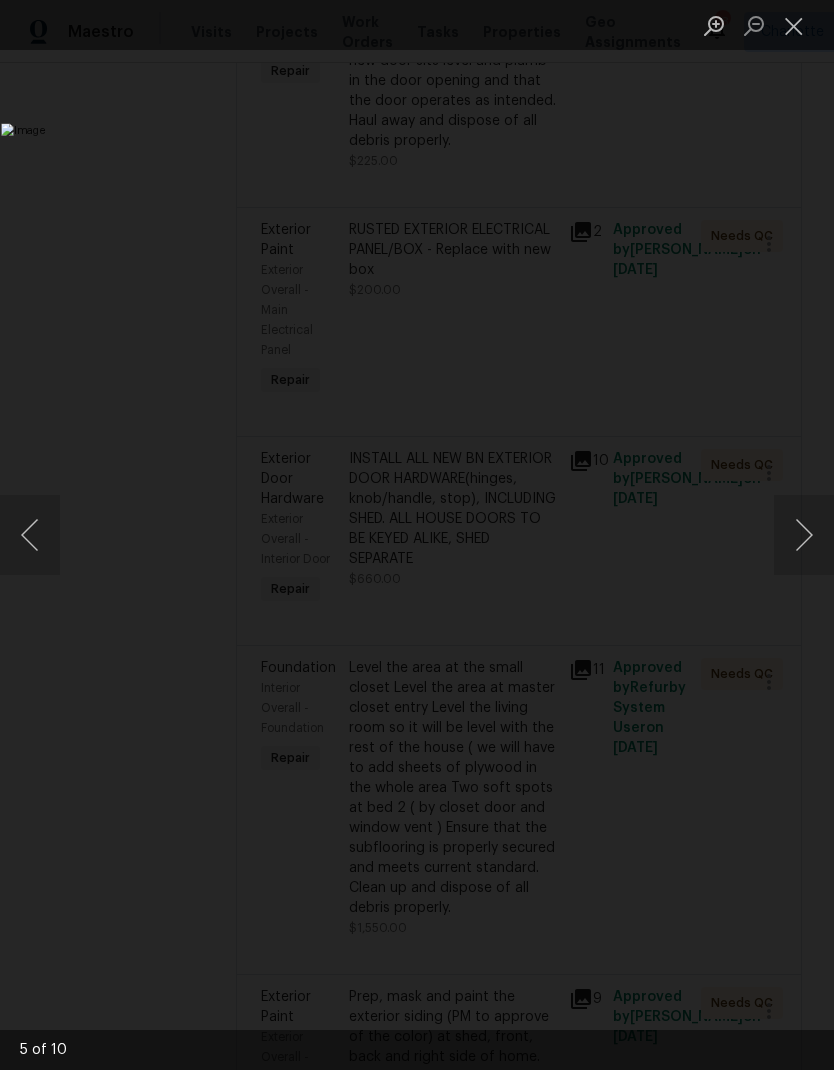 click at bounding box center (804, 535) 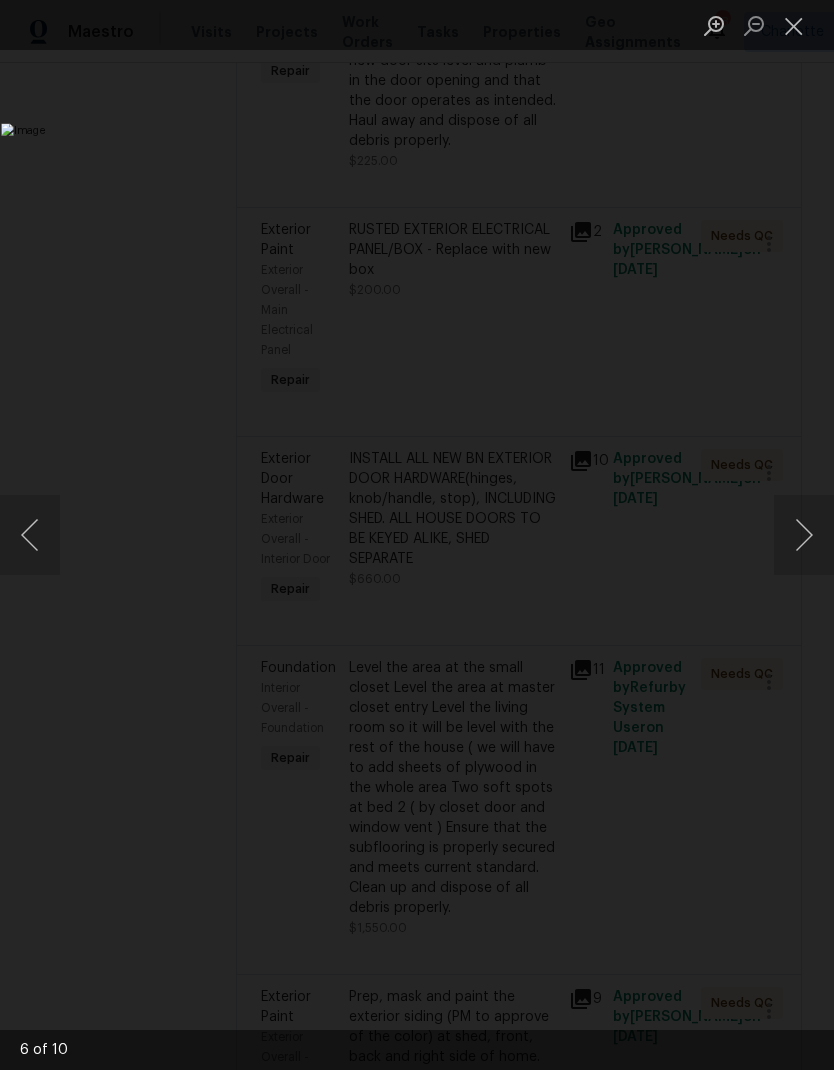 click at bounding box center [794, 25] 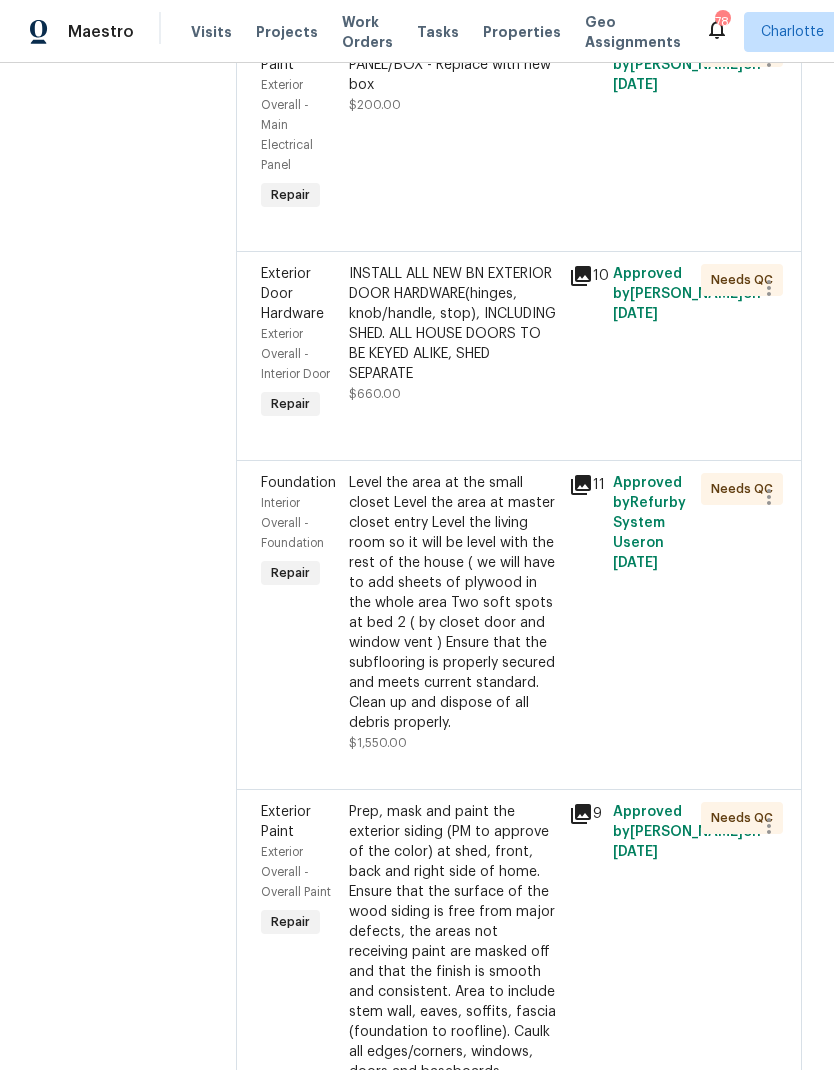 scroll, scrollTop: 1417, scrollLeft: 0, axis: vertical 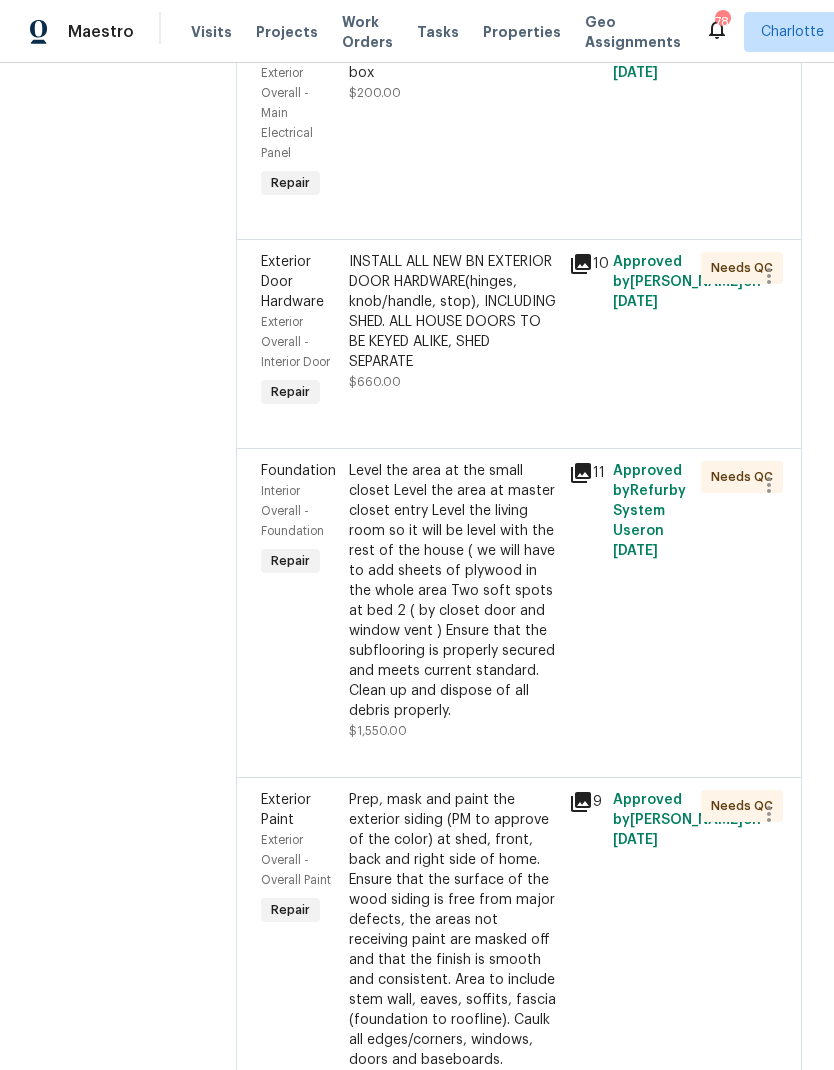click 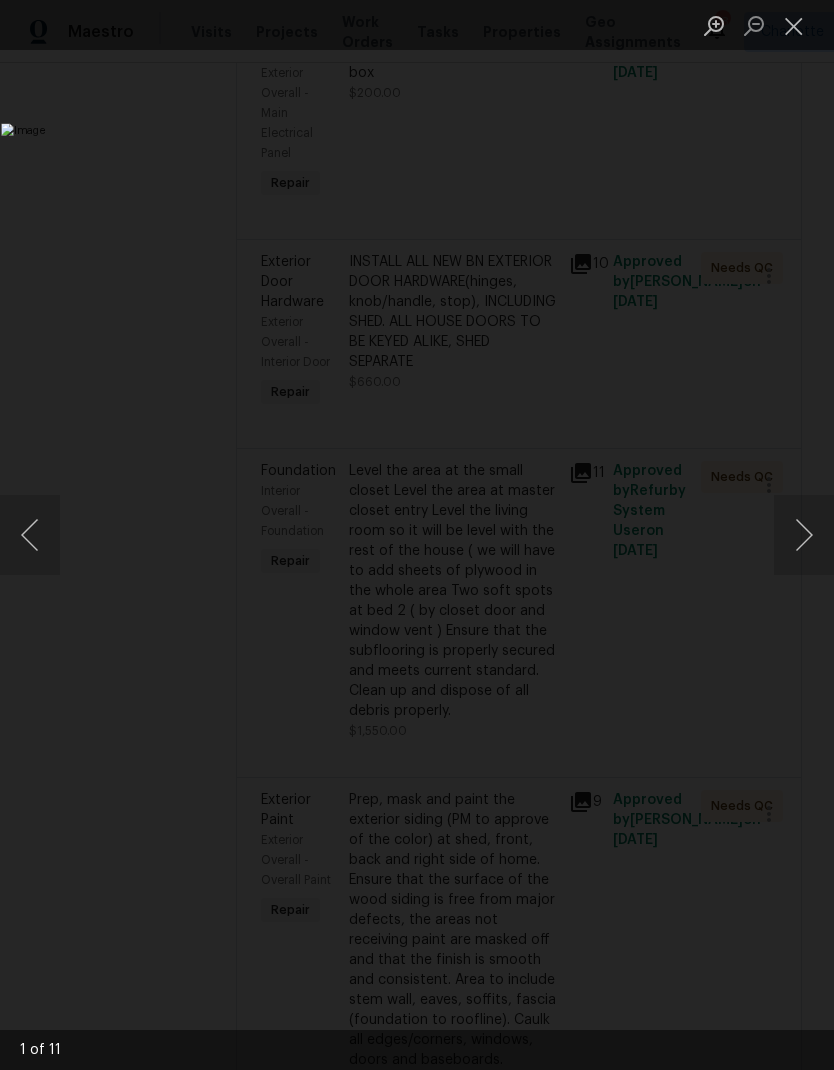 click at bounding box center [804, 535] 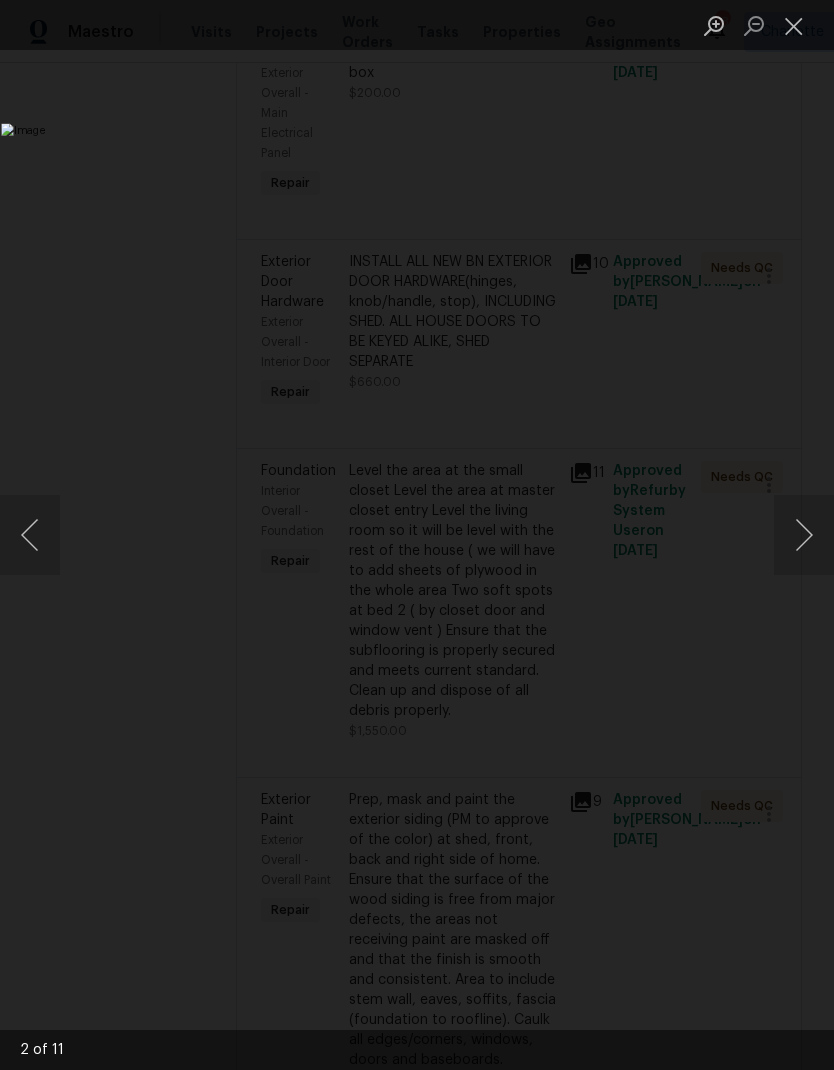 click at bounding box center [804, 535] 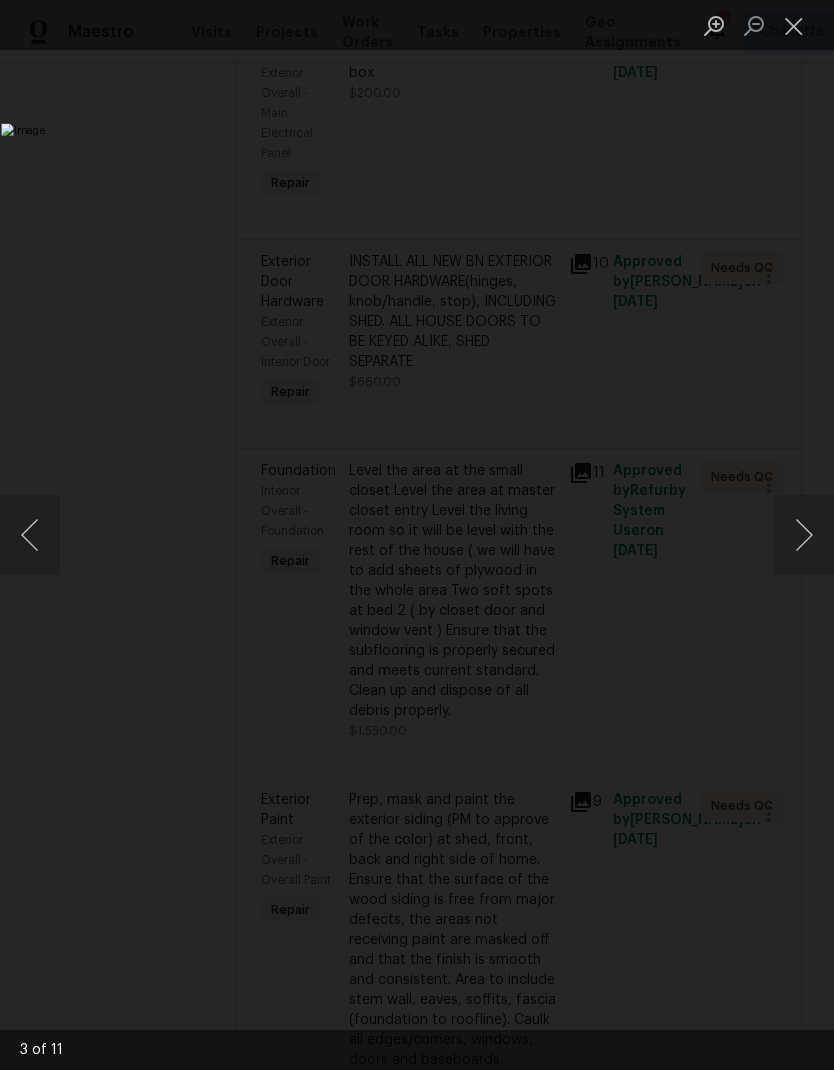 click at bounding box center (804, 535) 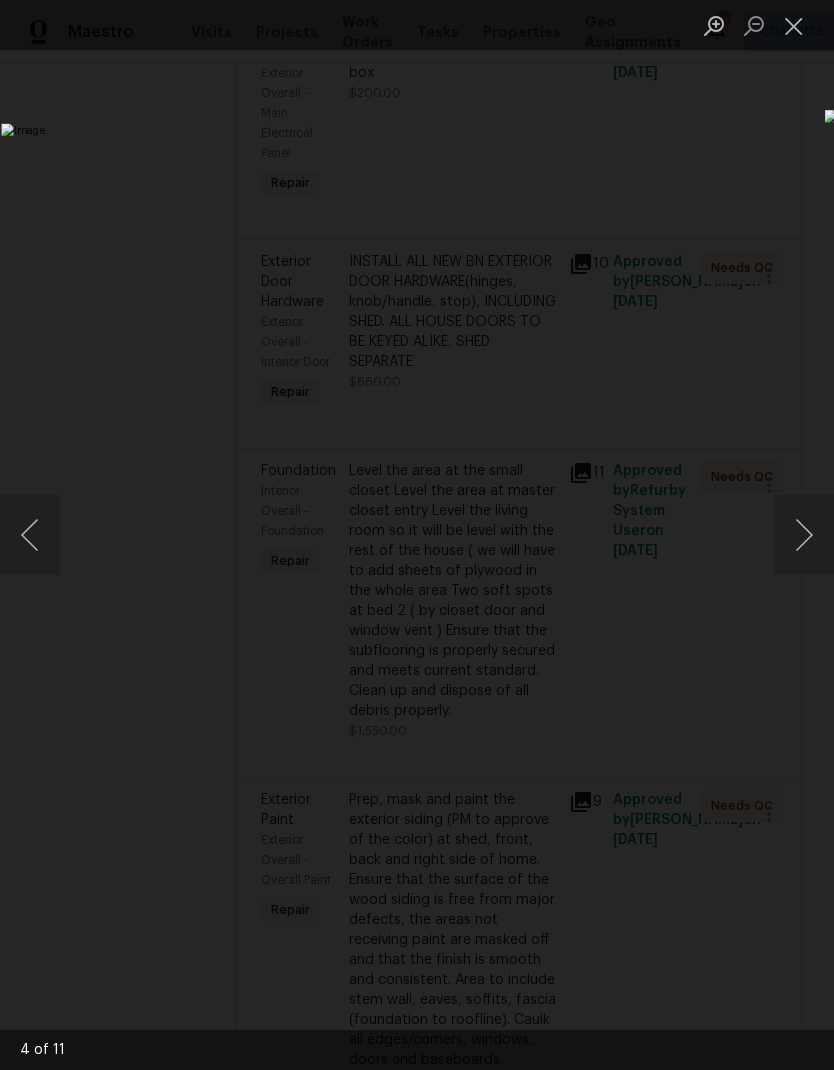 click at bounding box center (804, 535) 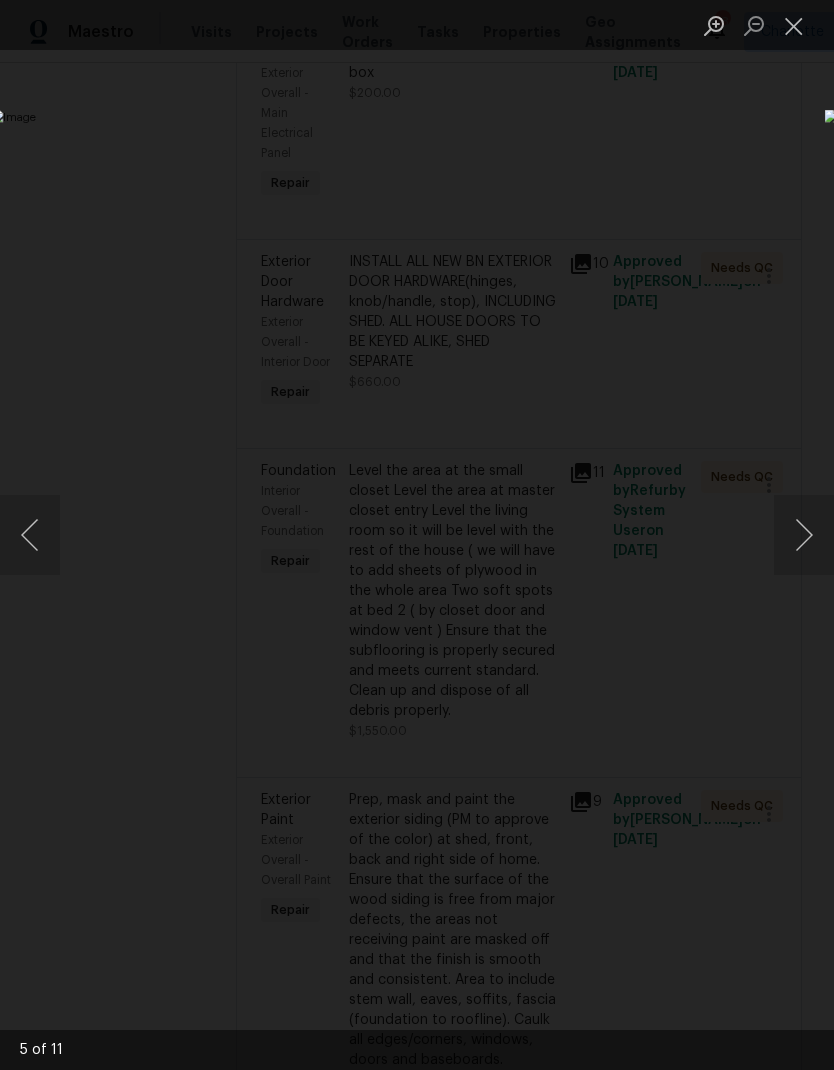 click at bounding box center [804, 535] 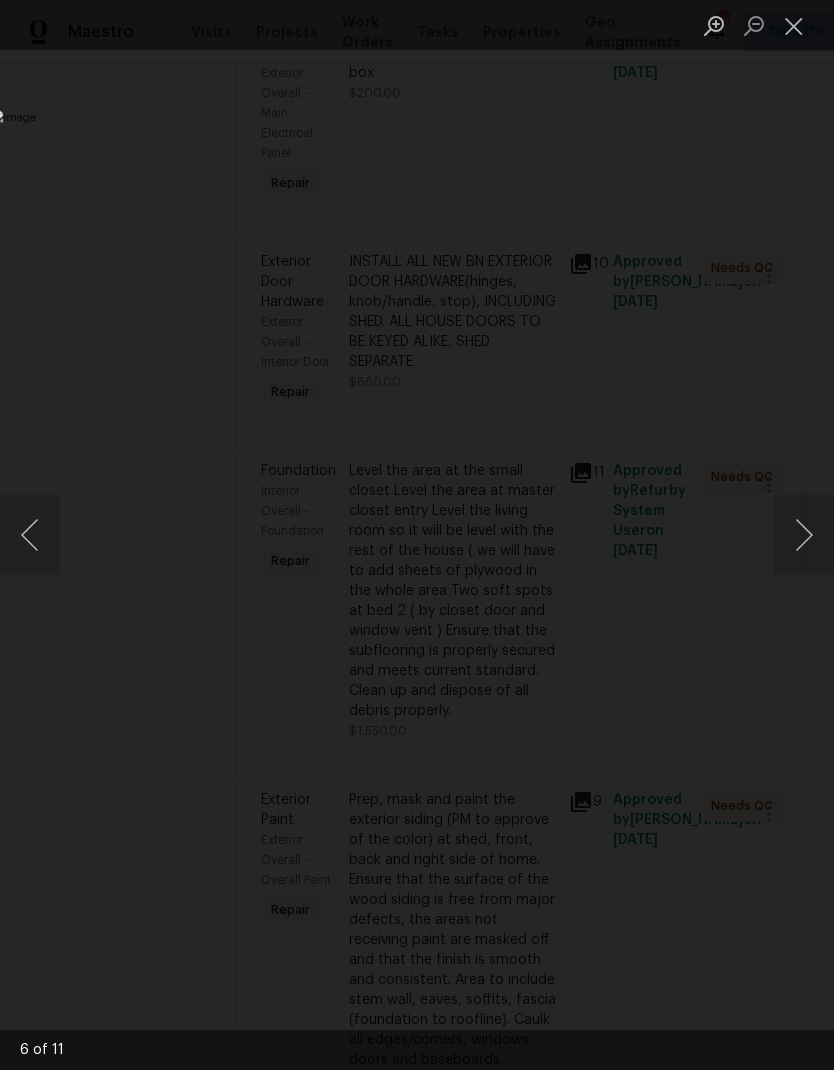 click at bounding box center [804, 535] 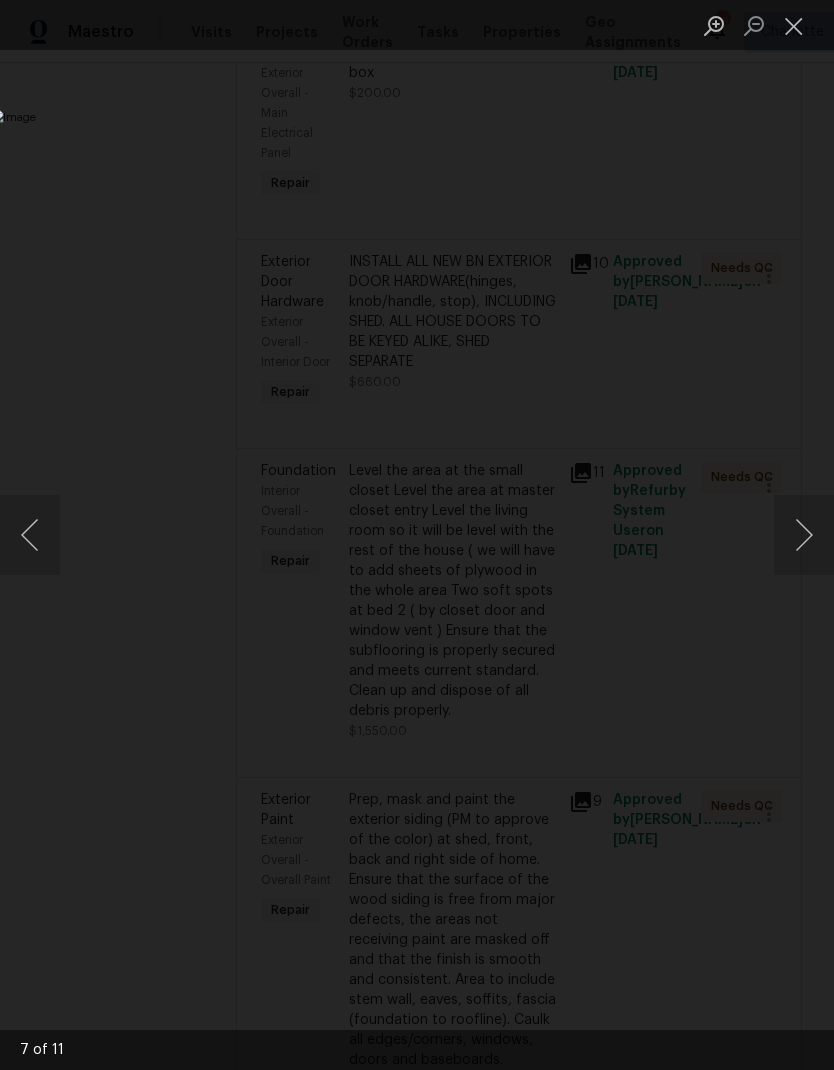 click at bounding box center [804, 535] 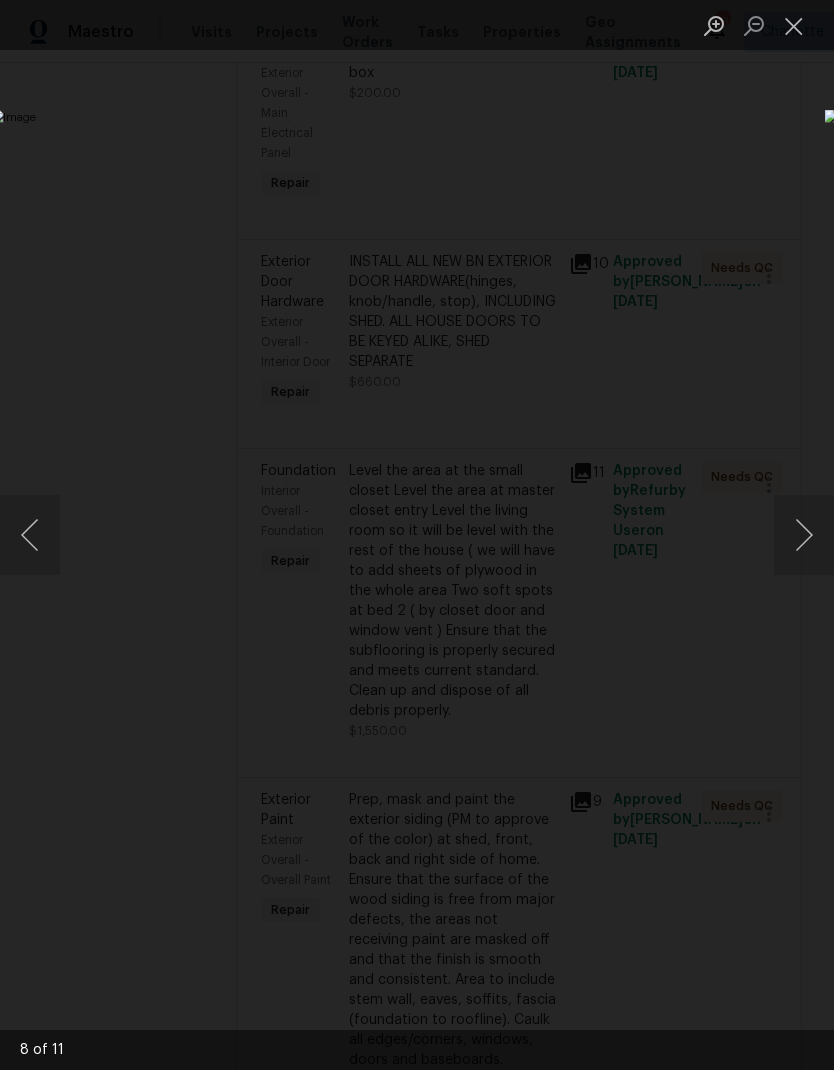 click at bounding box center (804, 535) 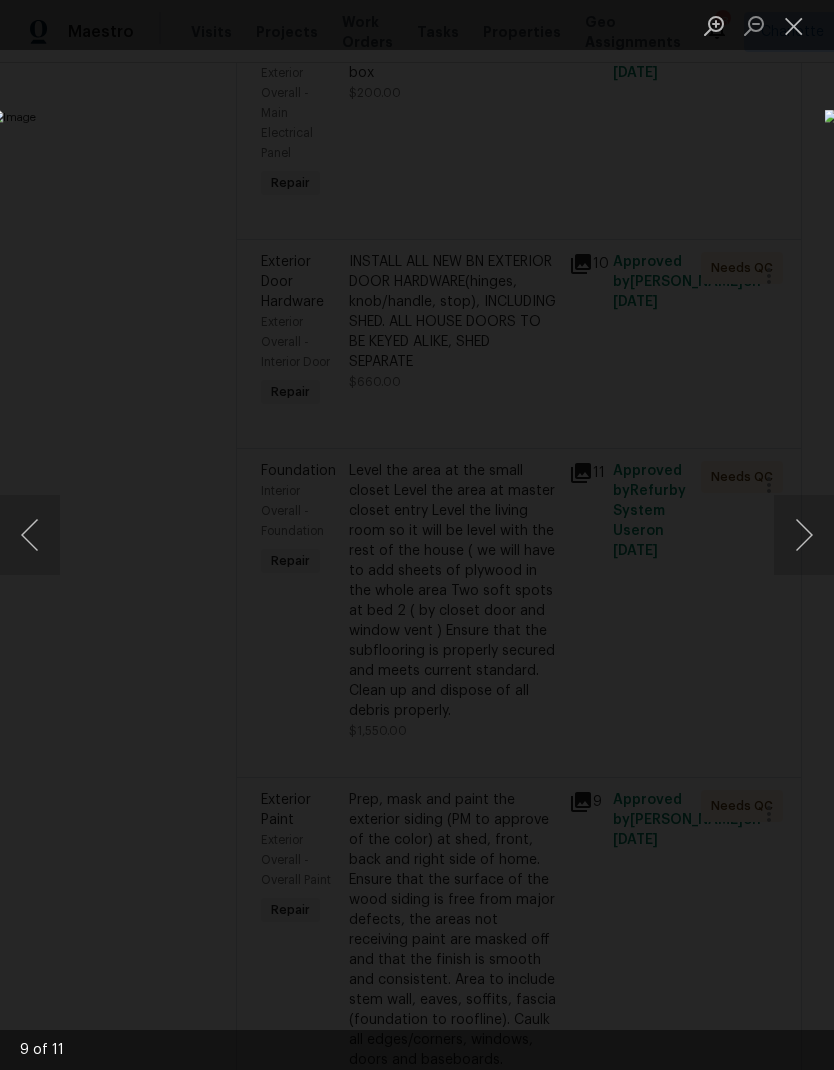 click at bounding box center [804, 535] 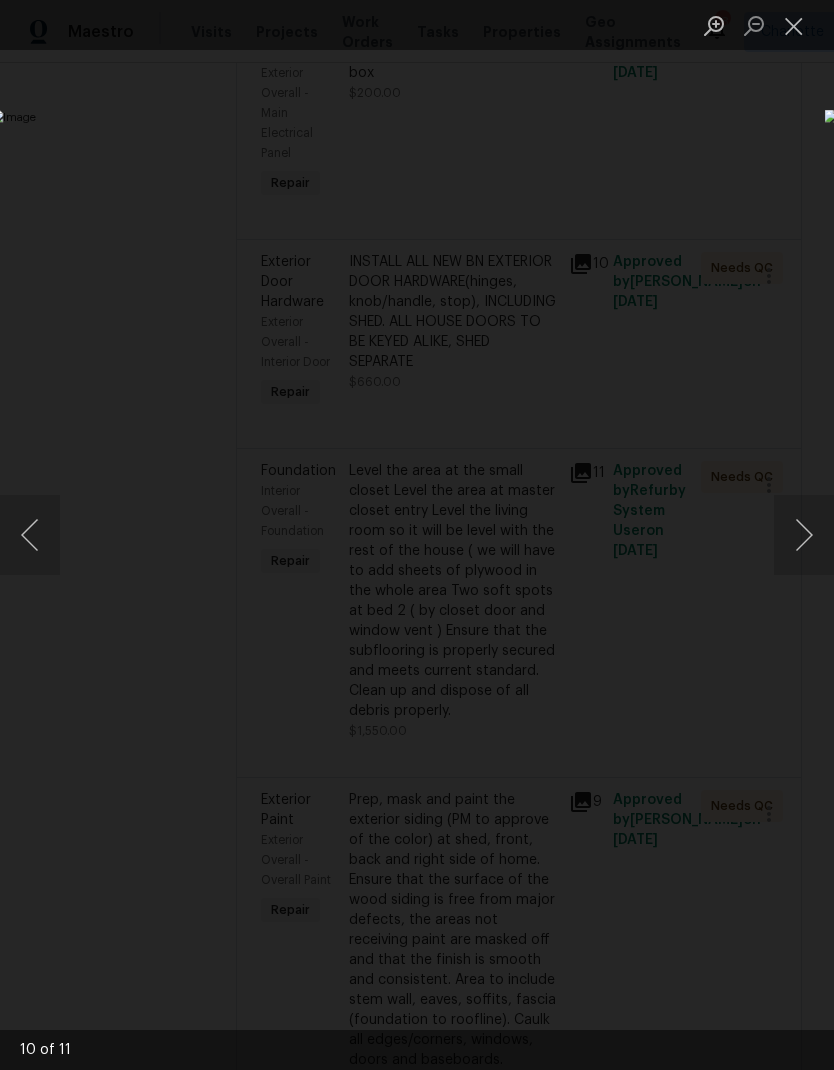 click at bounding box center [804, 535] 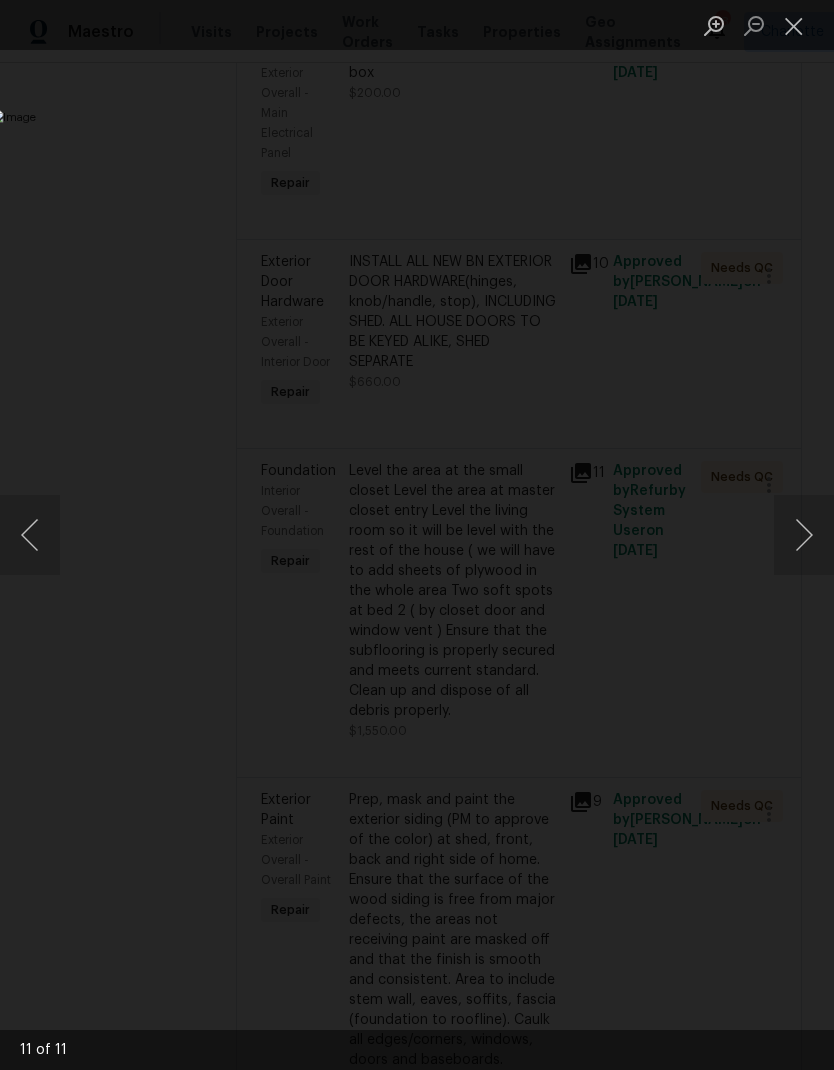 click at bounding box center [804, 535] 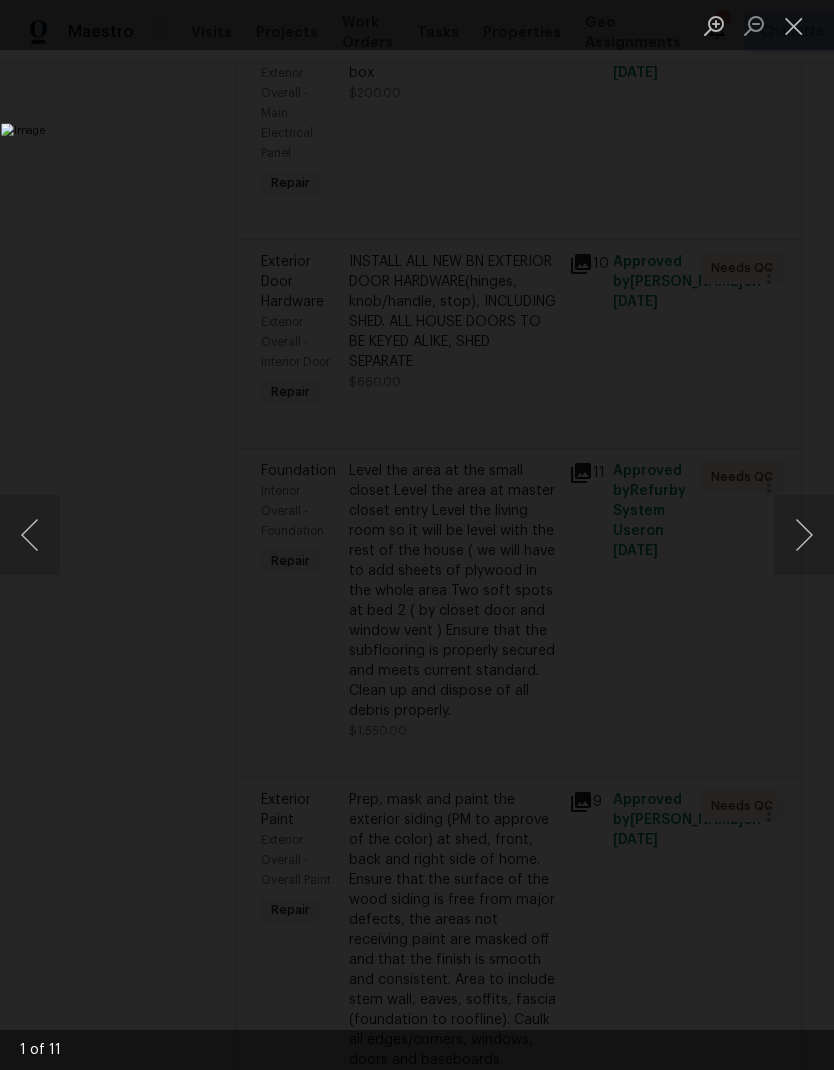 click at bounding box center [804, 535] 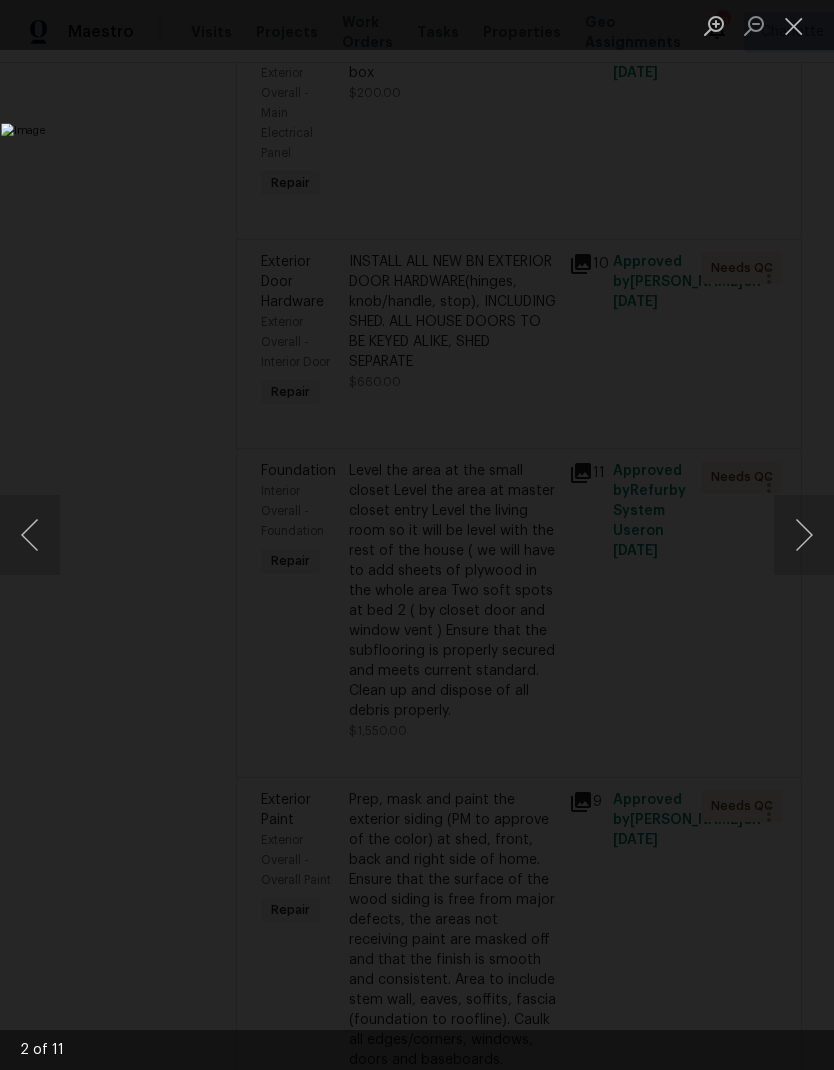 click at bounding box center [794, 25] 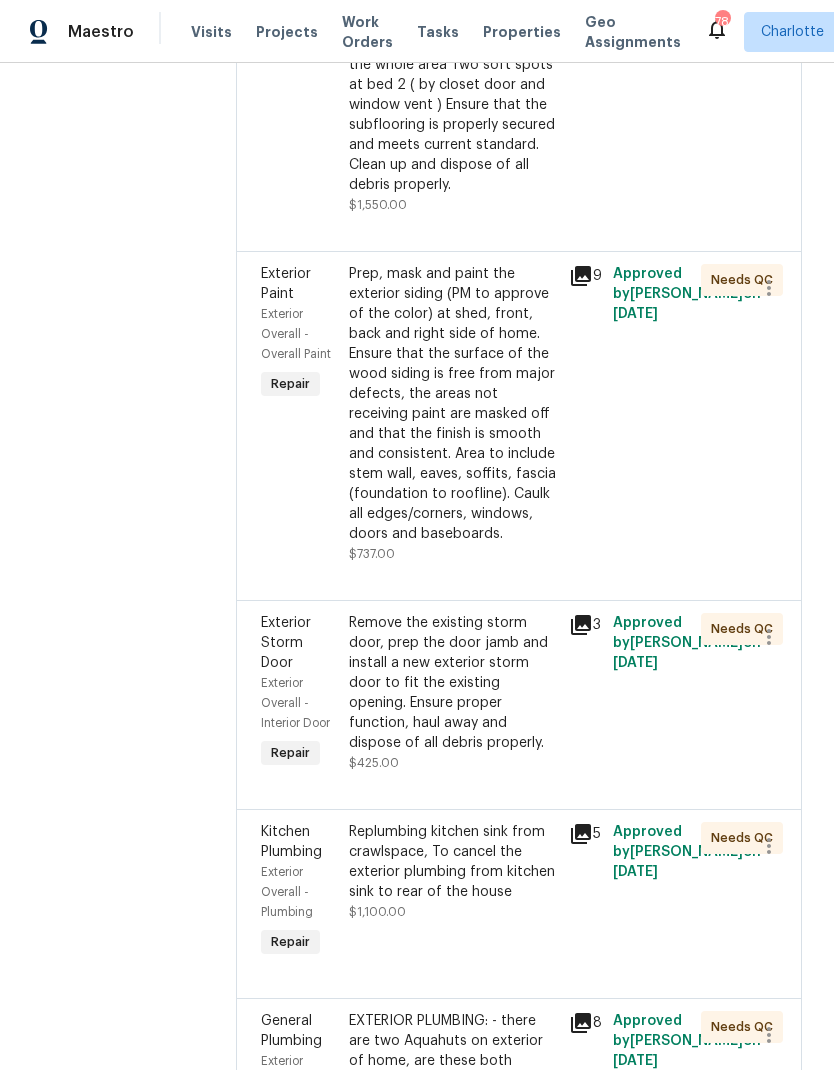 scroll, scrollTop: 1945, scrollLeft: 0, axis: vertical 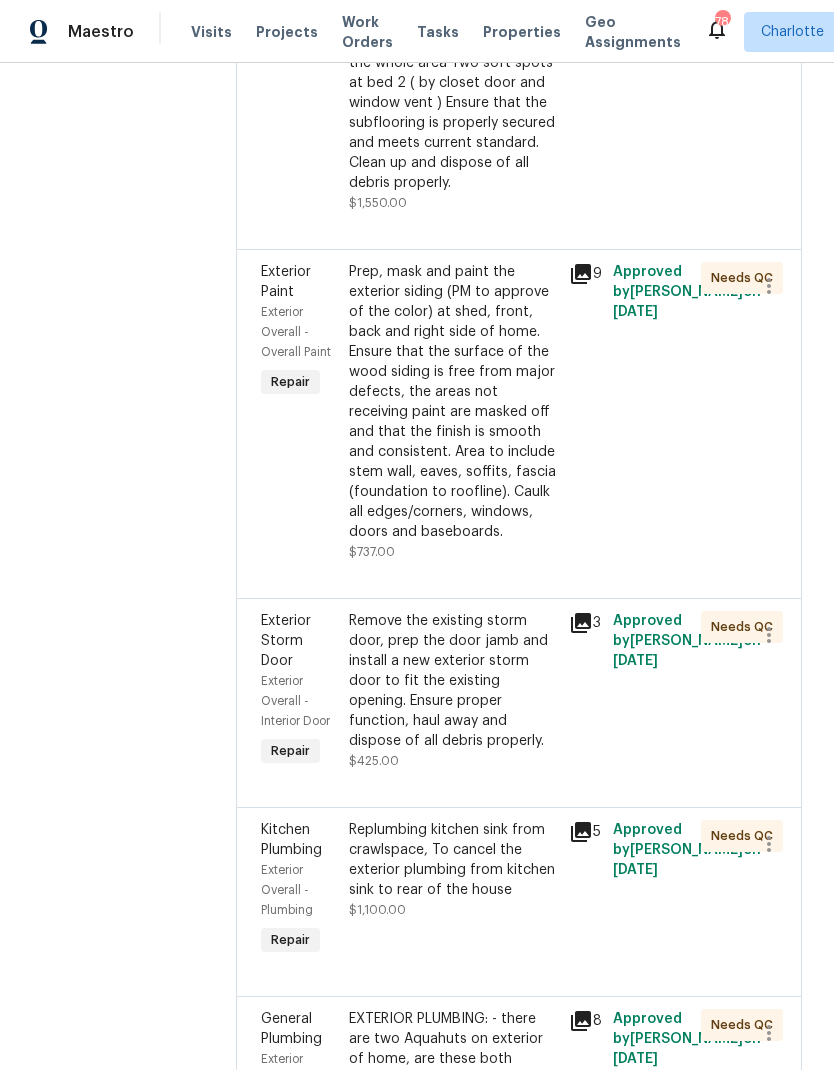 click 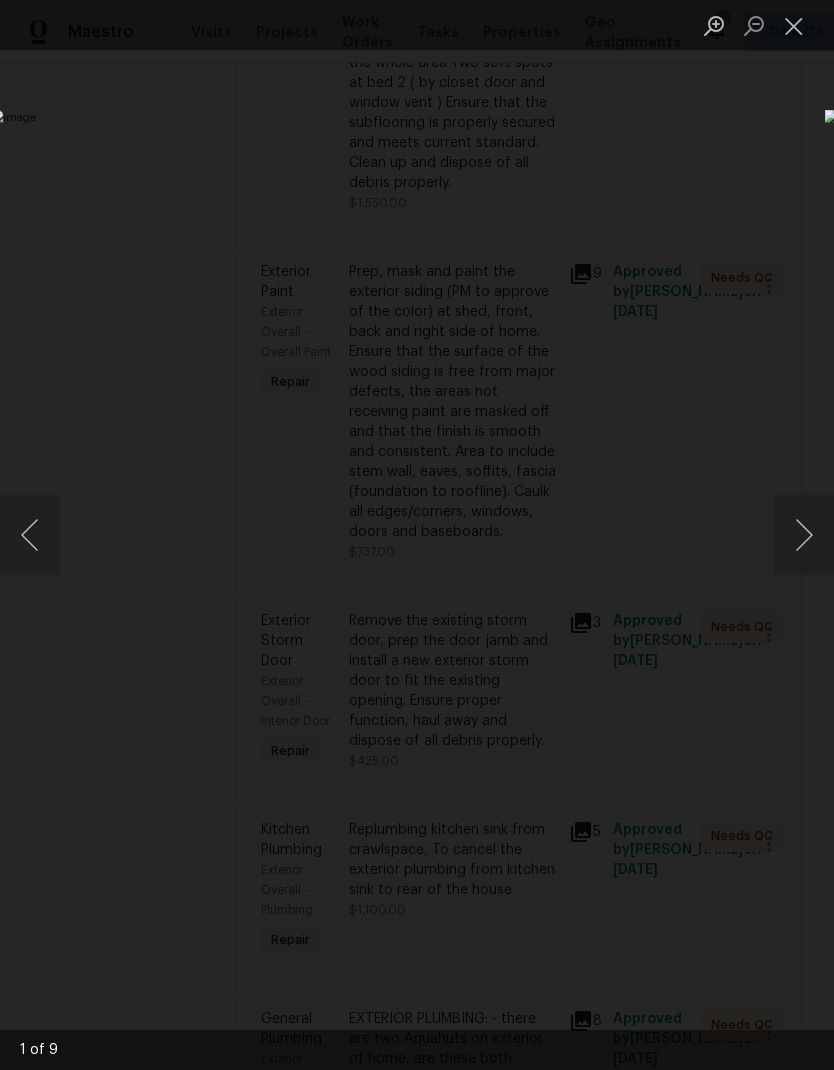 click at bounding box center (804, 535) 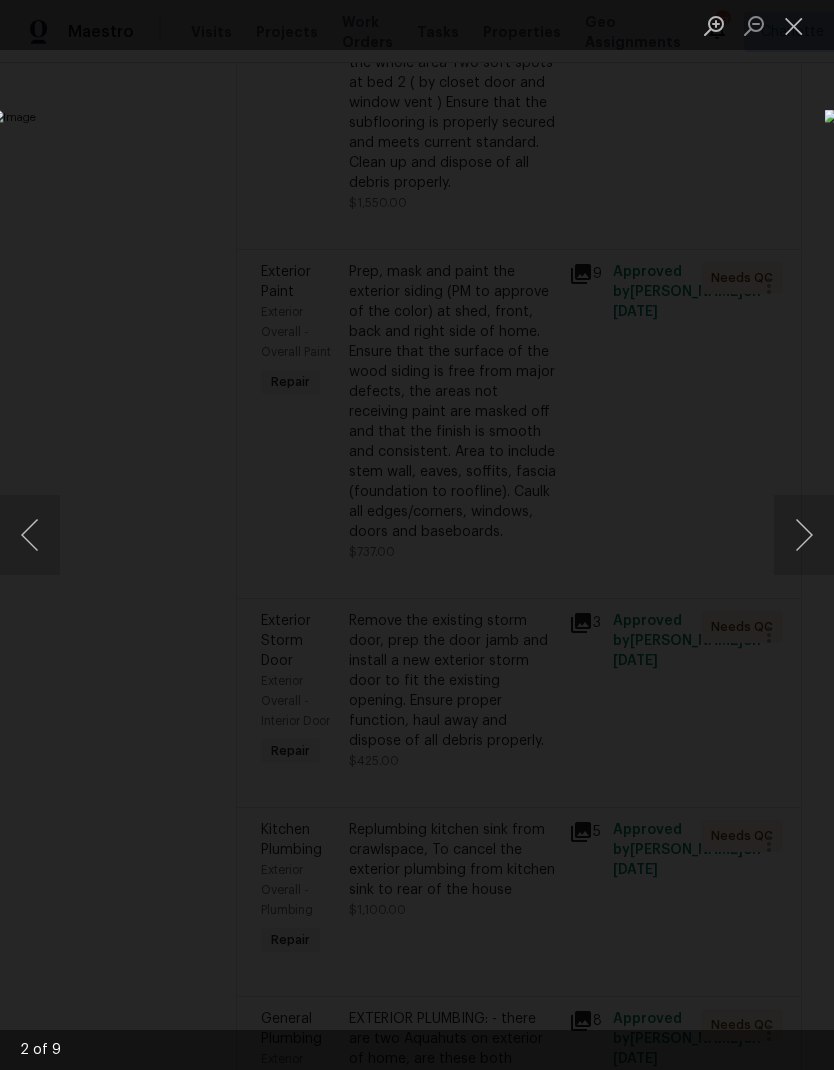 click at bounding box center [804, 535] 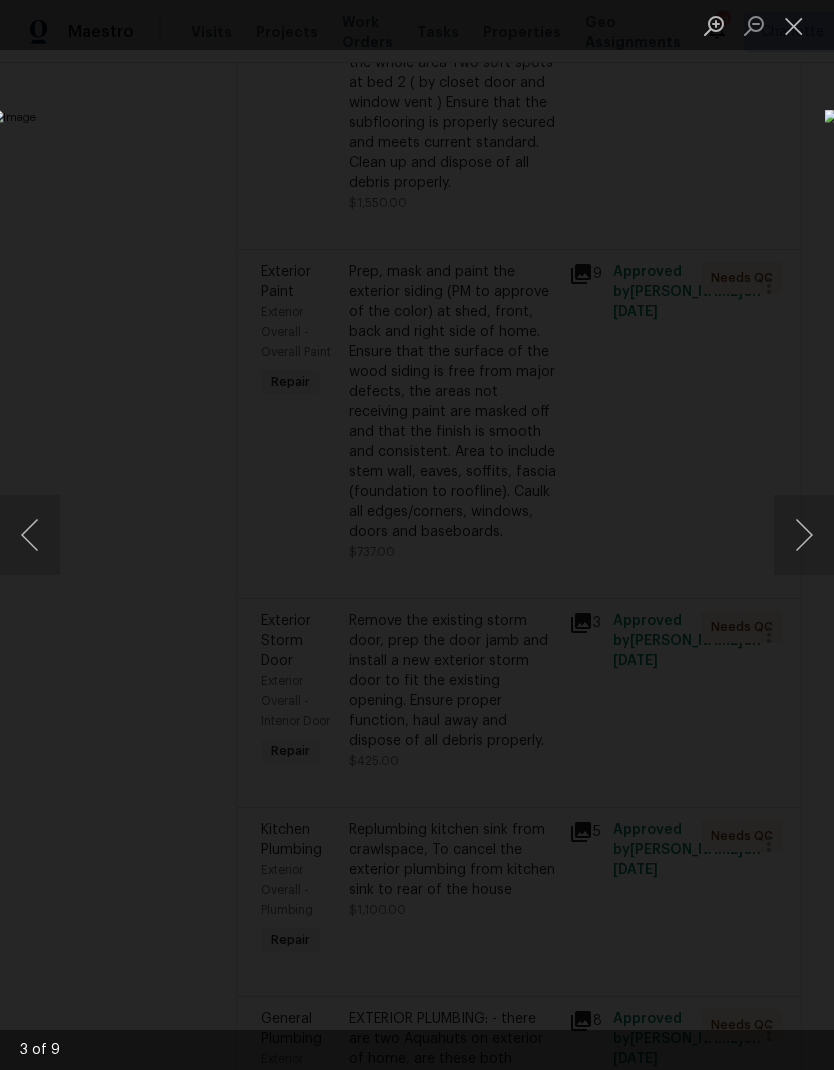 click at bounding box center (804, 535) 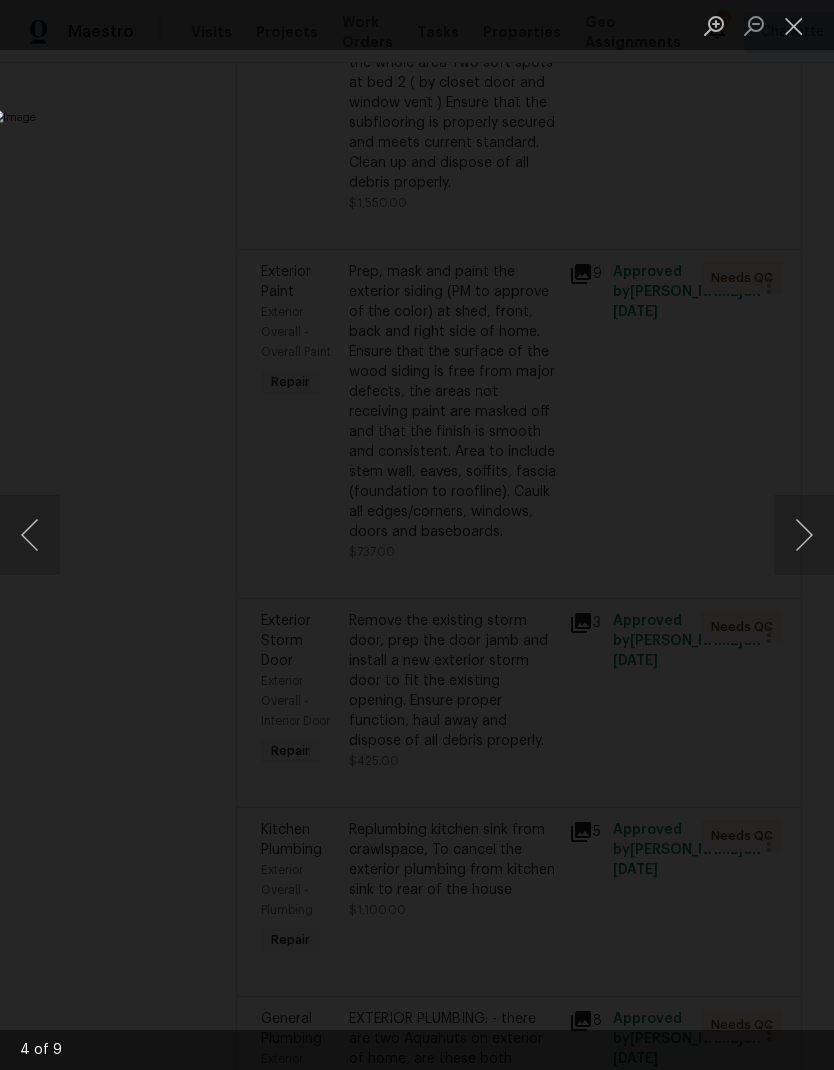 click at bounding box center [804, 535] 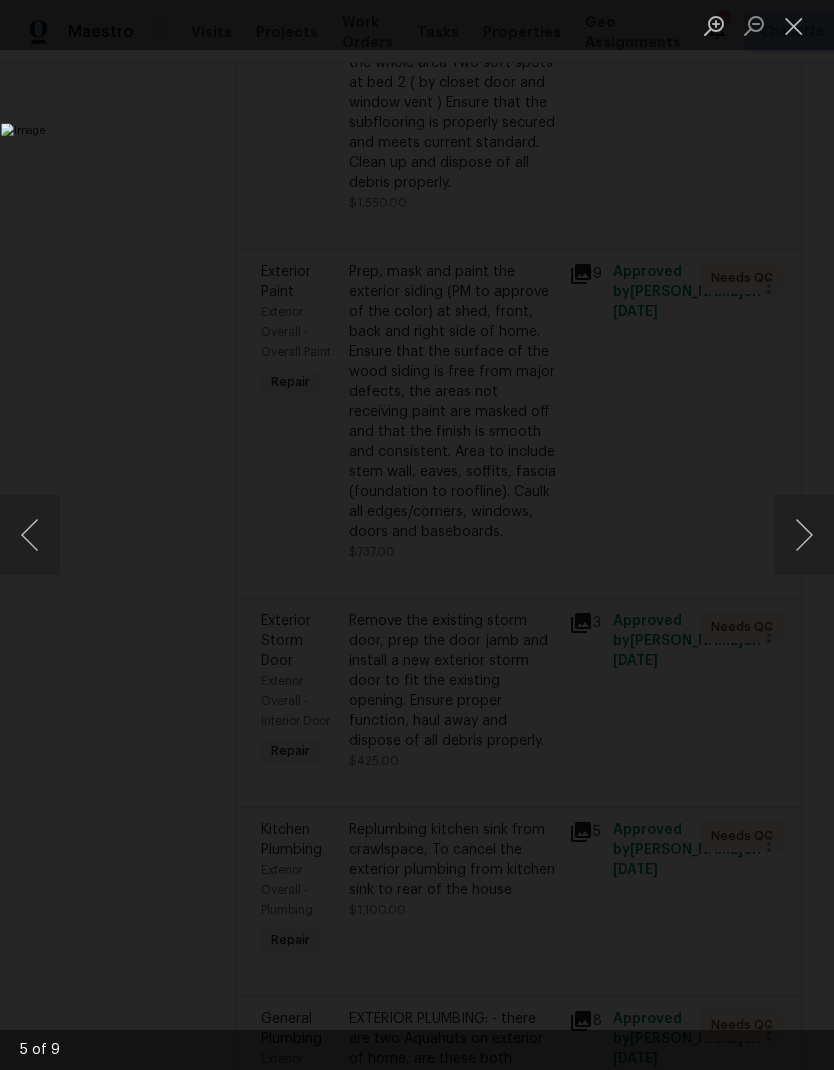 click at bounding box center (804, 535) 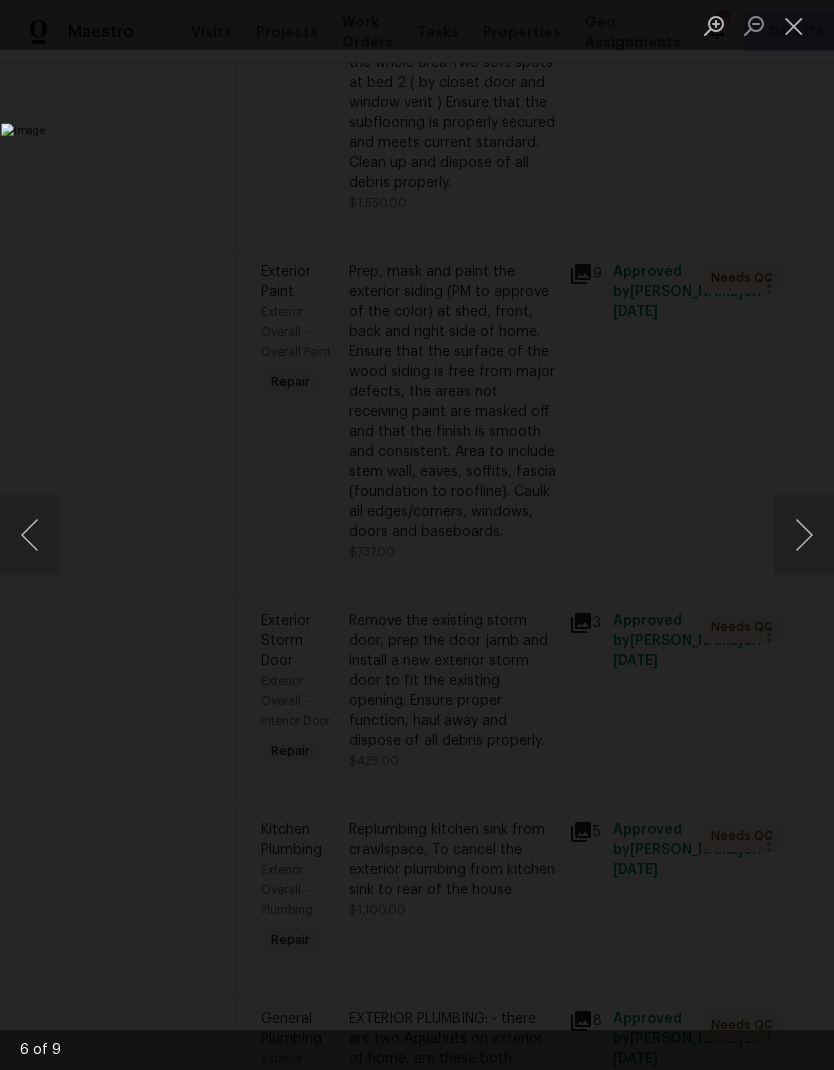 click at bounding box center [804, 535] 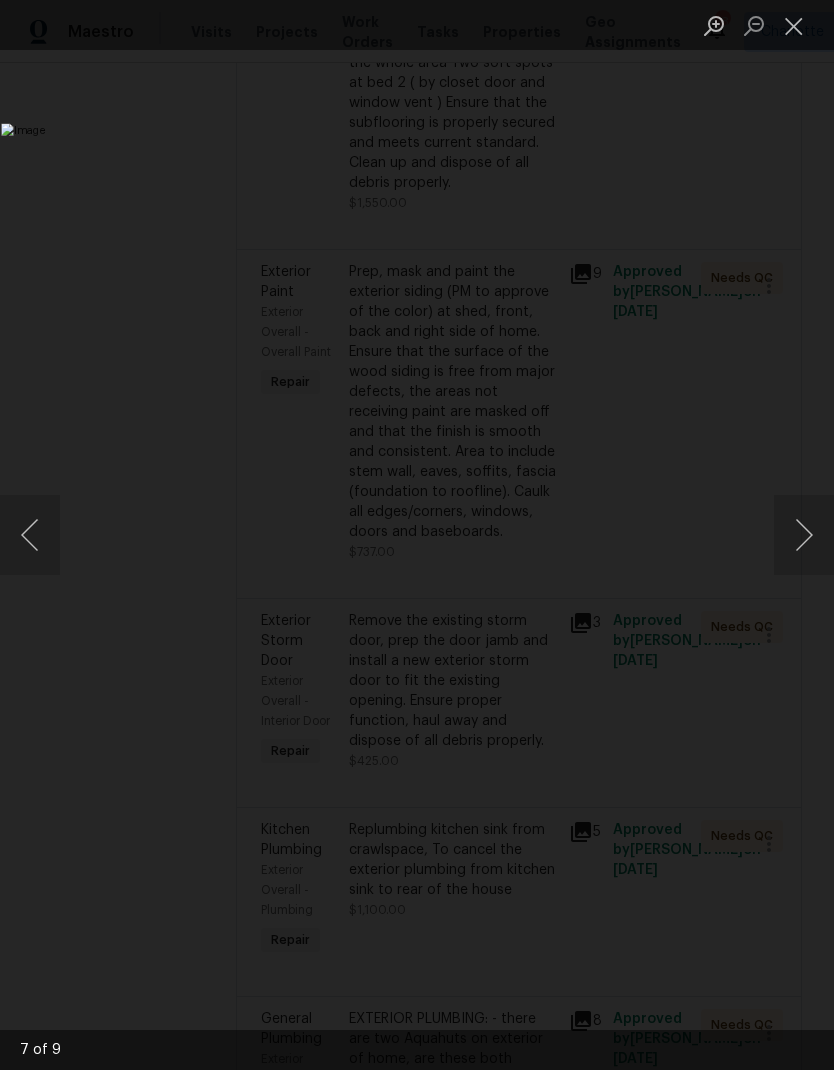 click at bounding box center (804, 535) 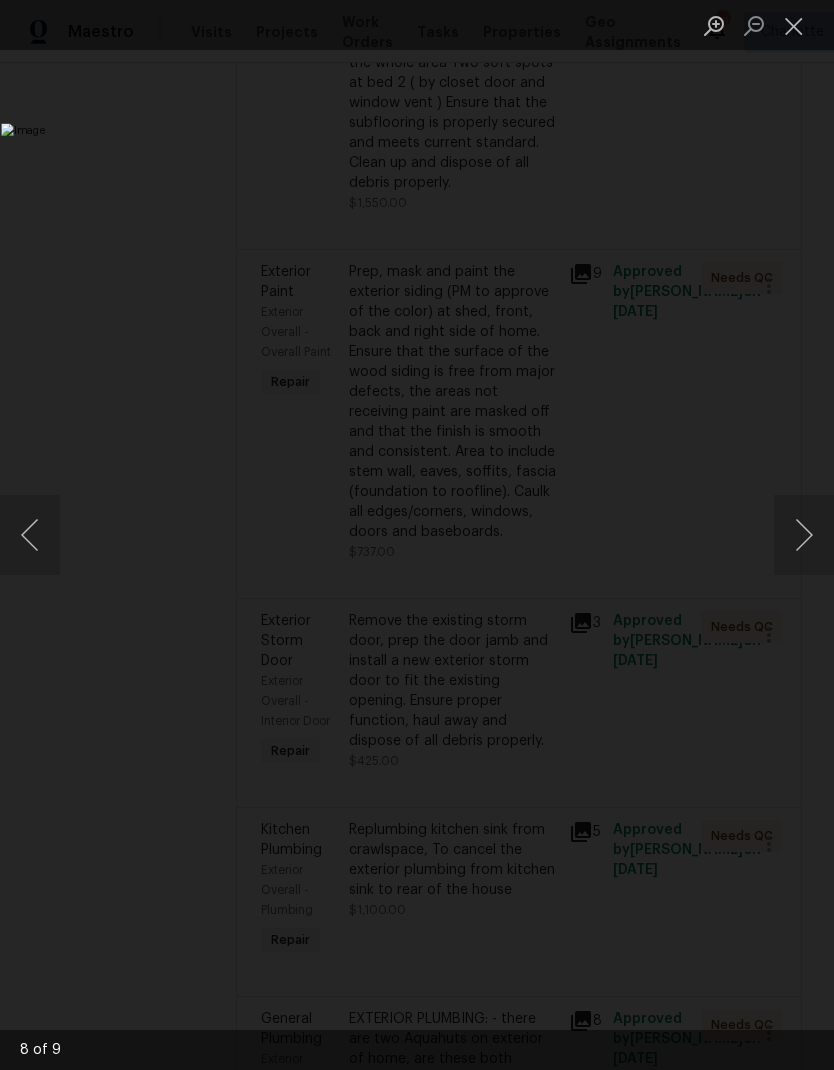 click at bounding box center (804, 535) 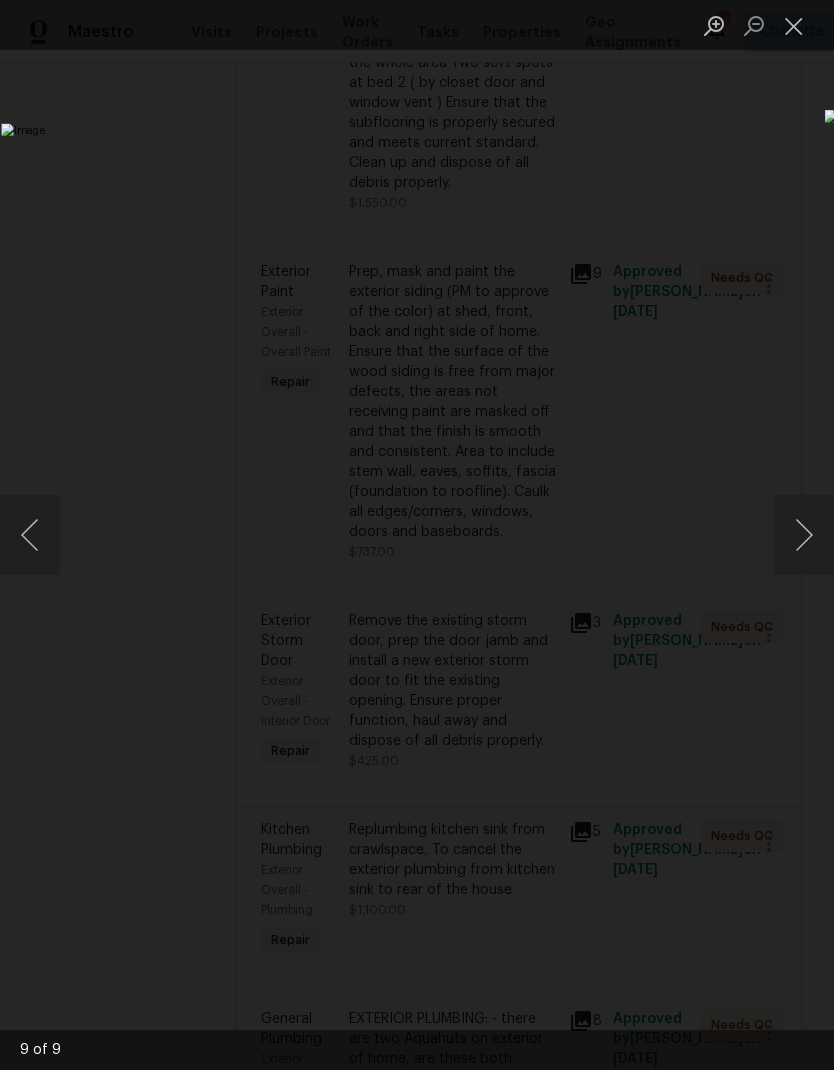 click at bounding box center [804, 535] 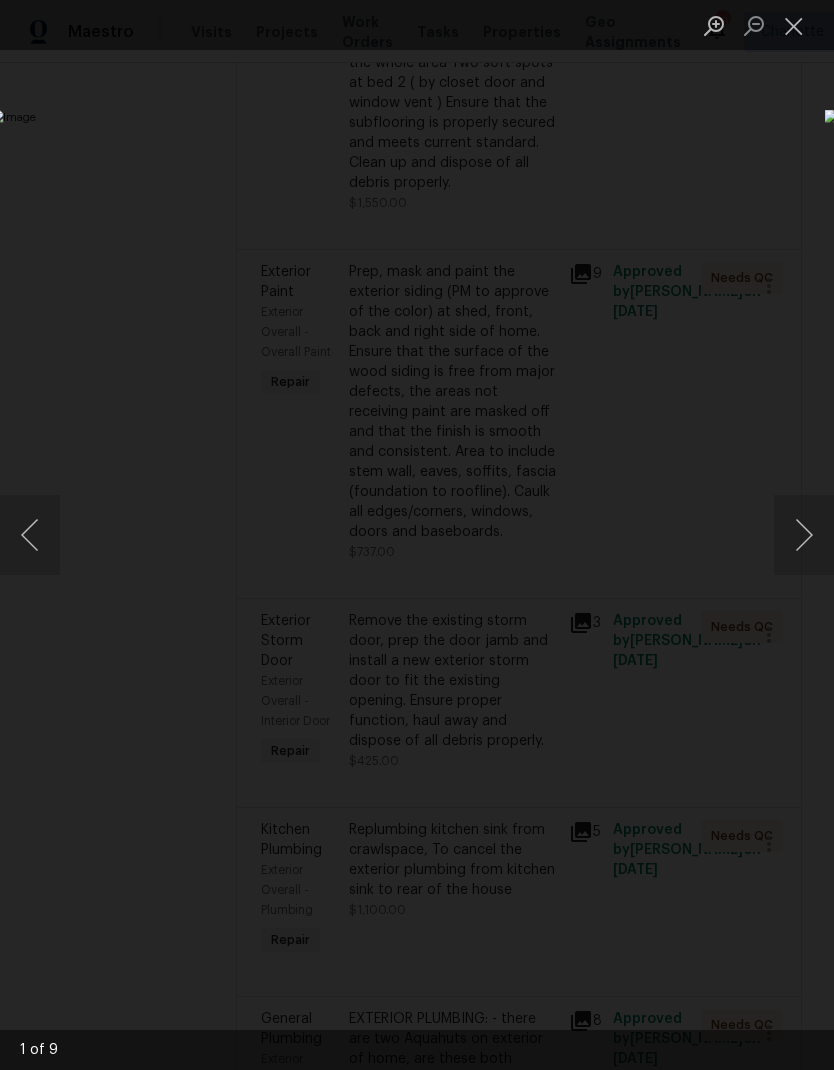 click at bounding box center [804, 535] 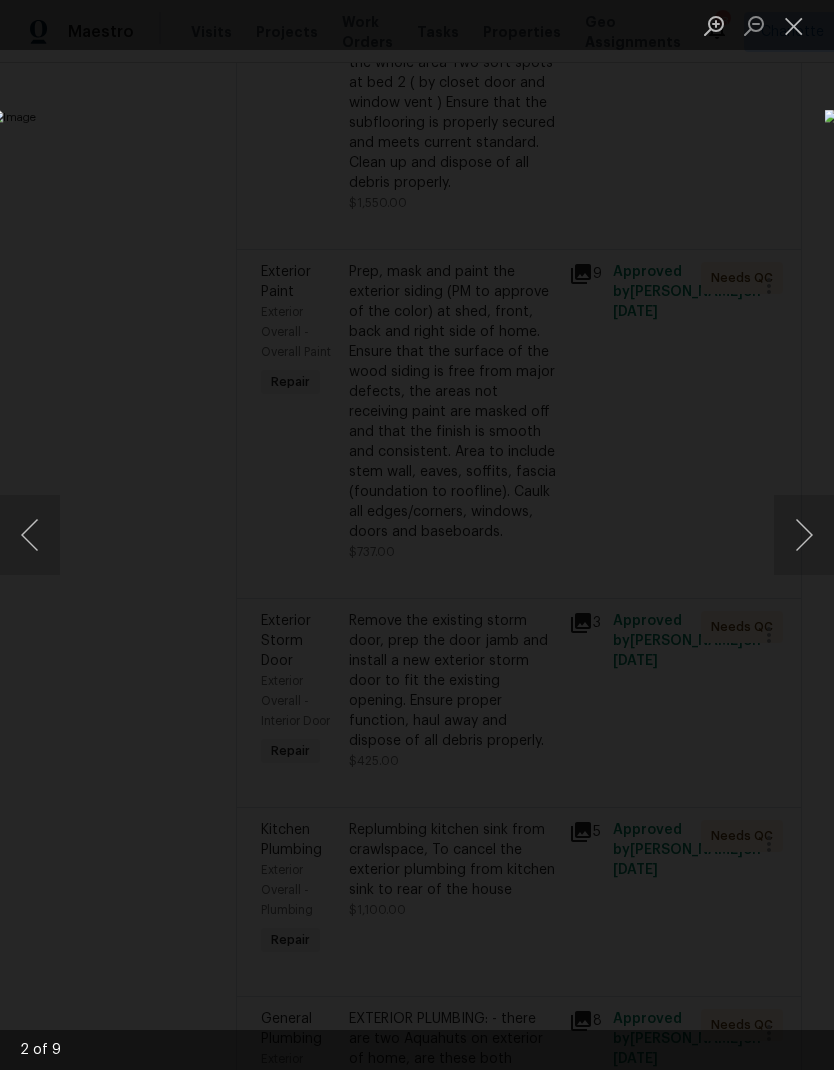 click at bounding box center (804, 535) 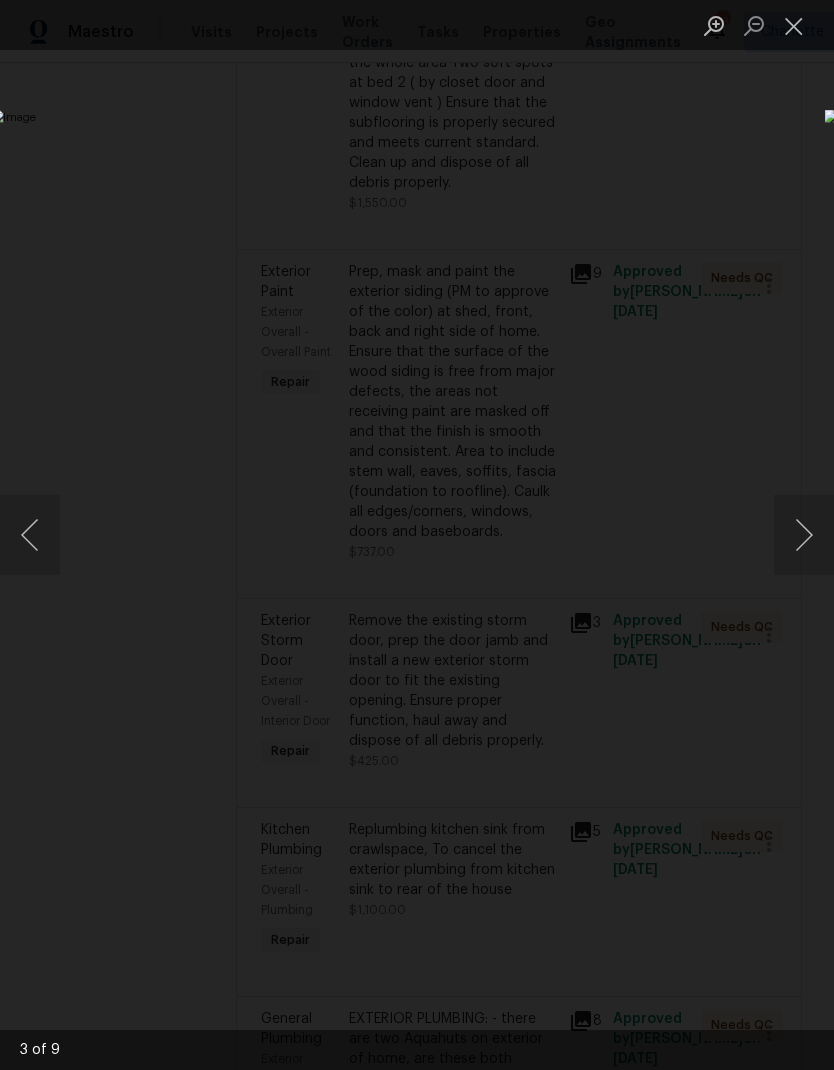 click at bounding box center (804, 535) 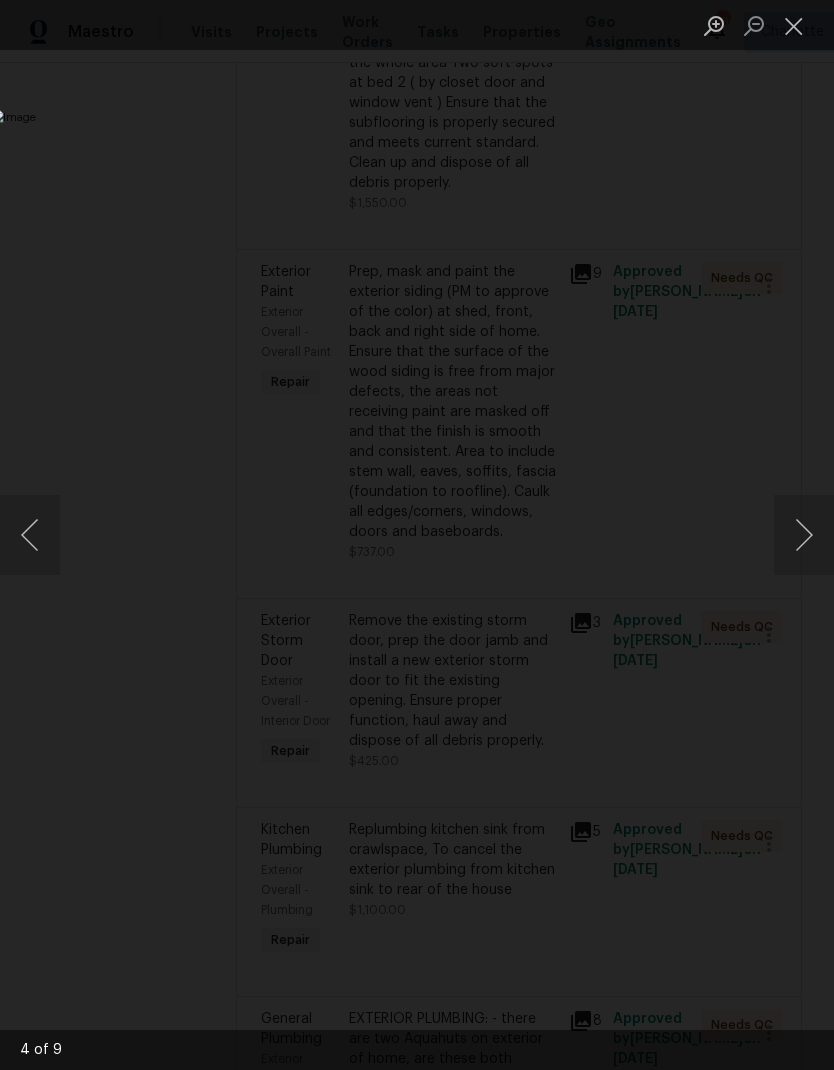 click at bounding box center [804, 535] 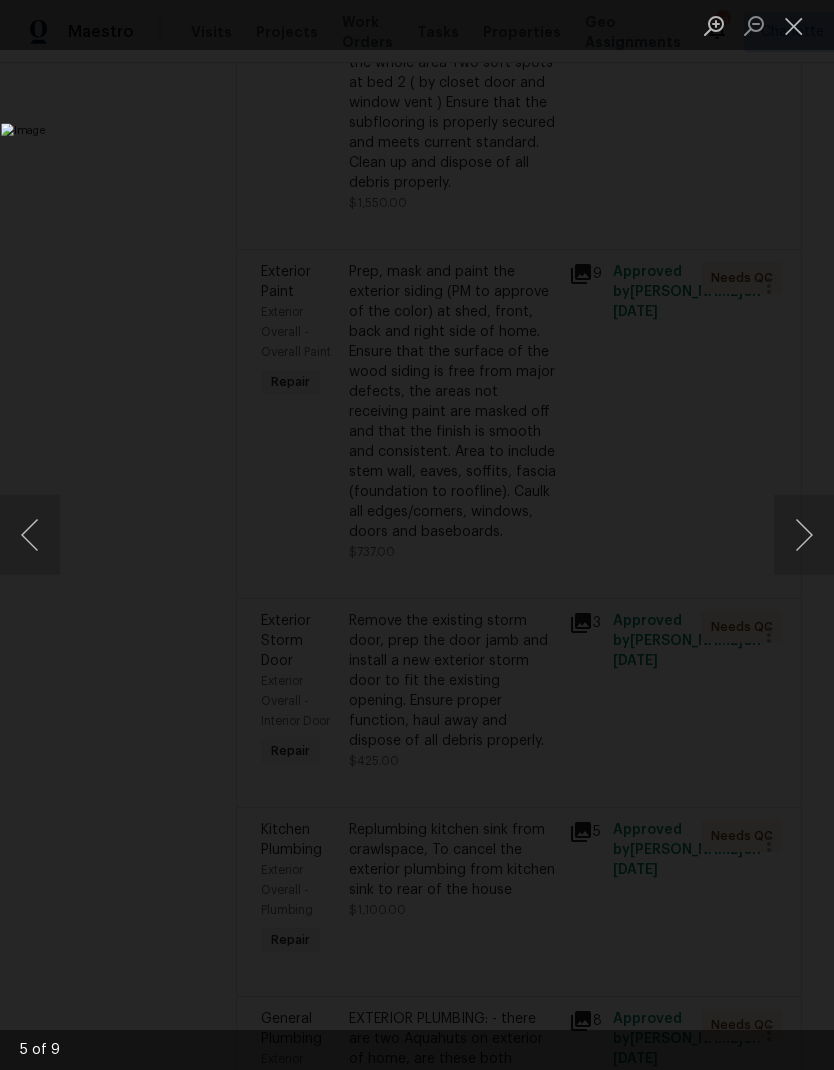 click at bounding box center [804, 535] 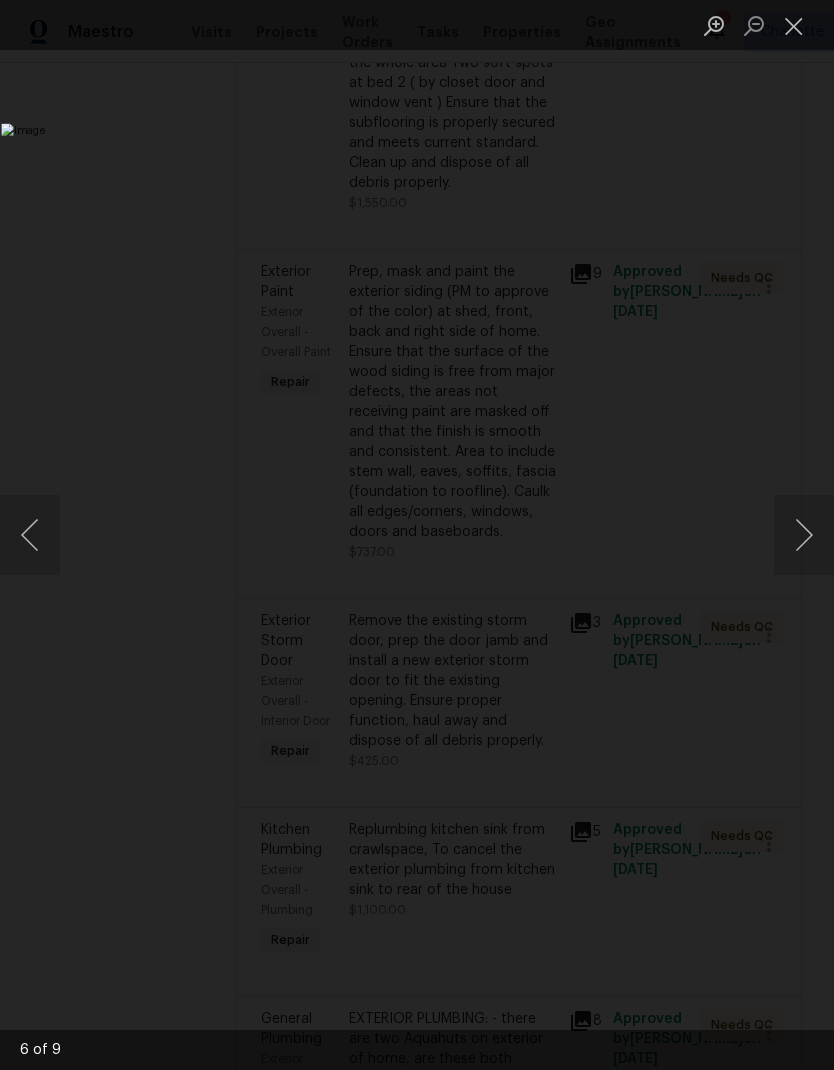click at bounding box center [804, 535] 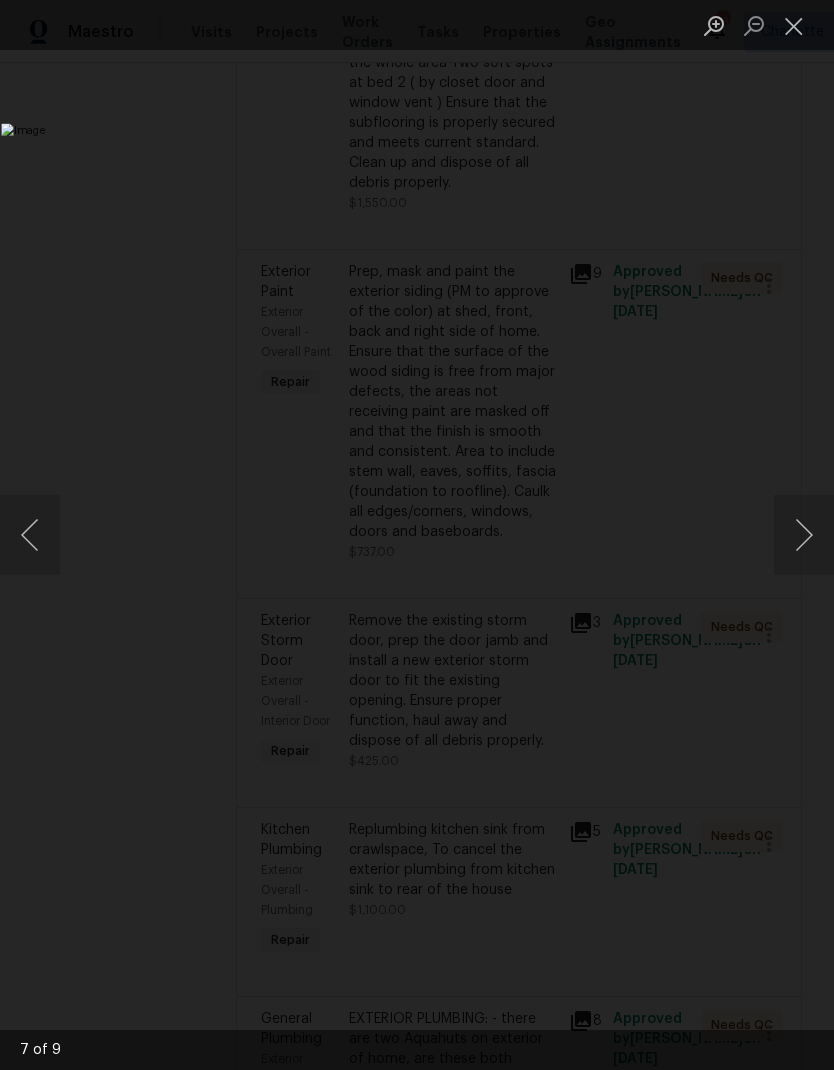 click at bounding box center [794, 25] 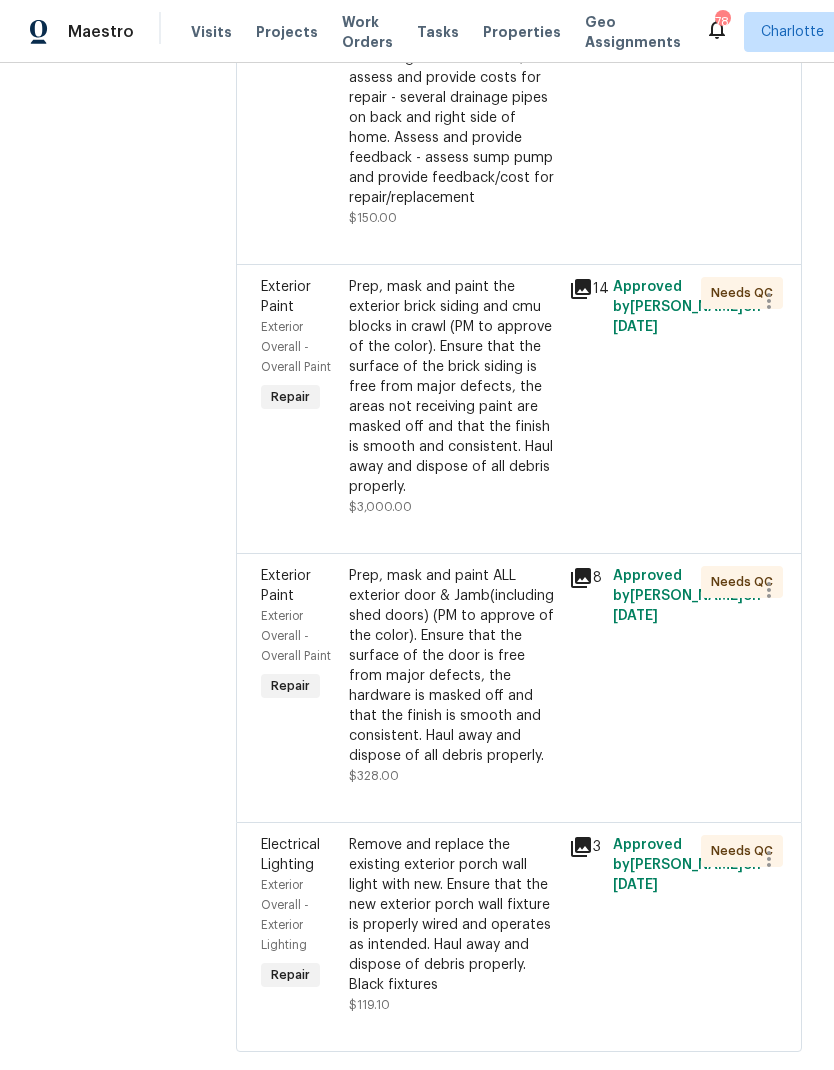scroll, scrollTop: 3029, scrollLeft: 0, axis: vertical 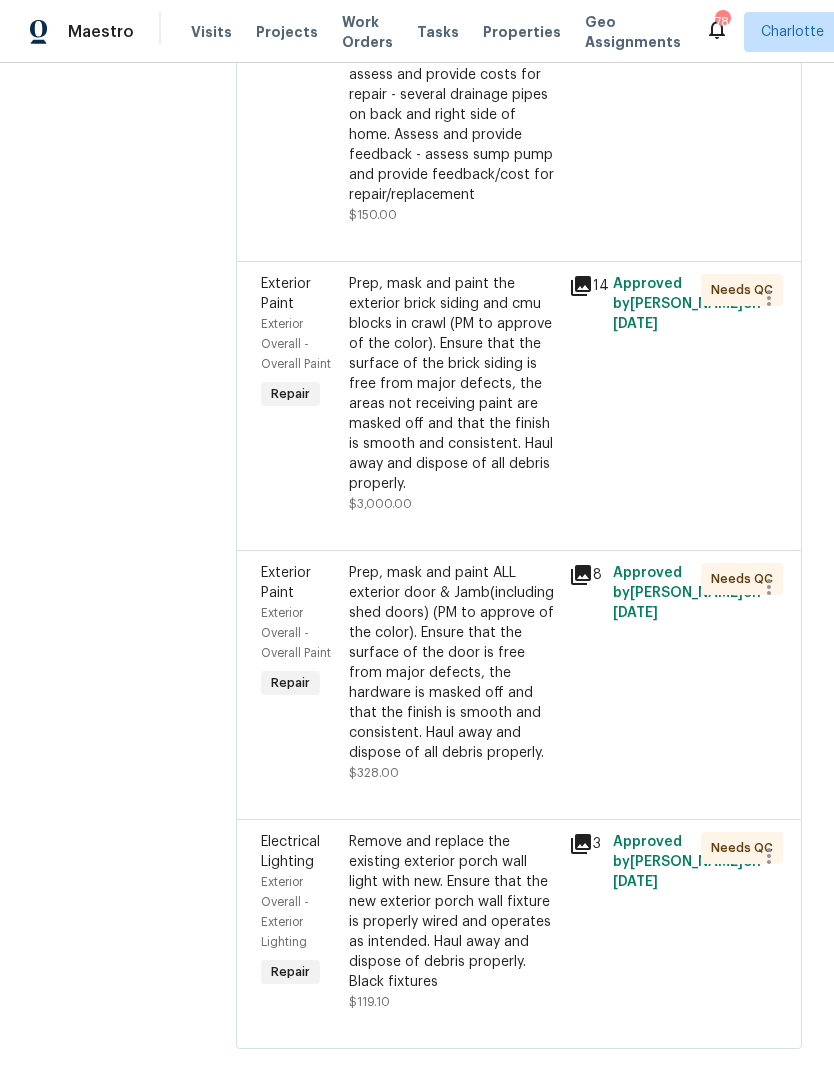 click 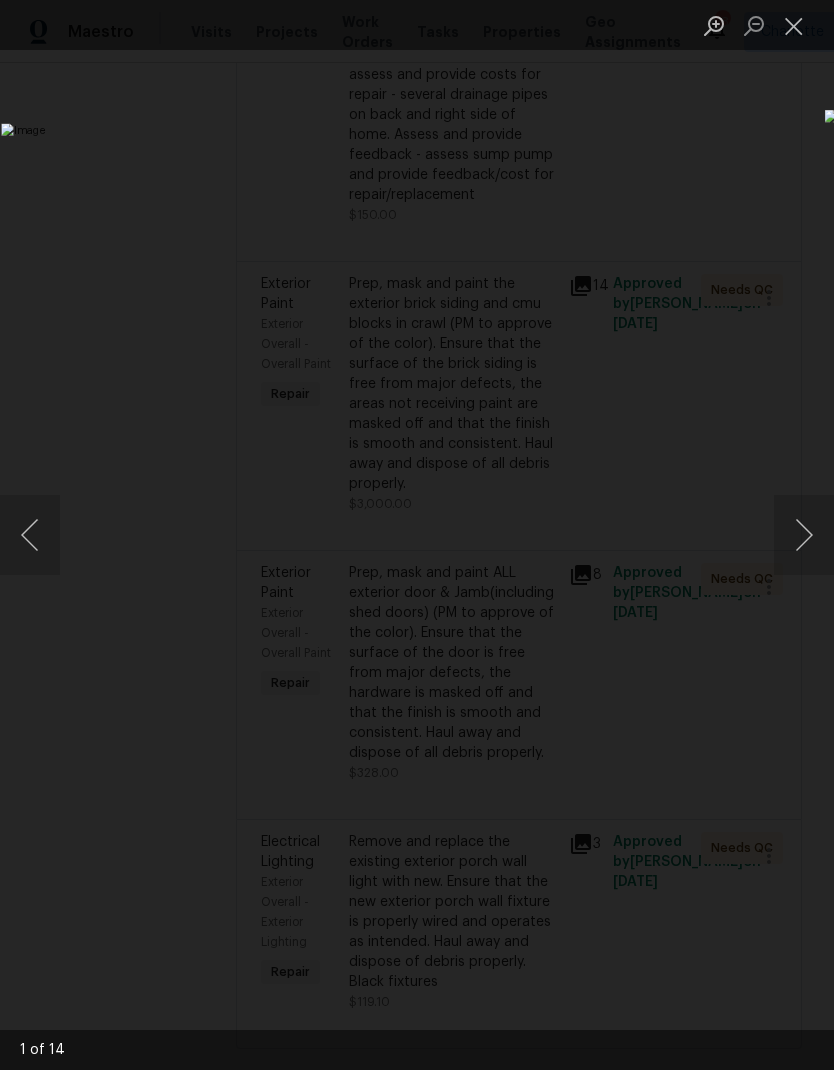 click at bounding box center (804, 535) 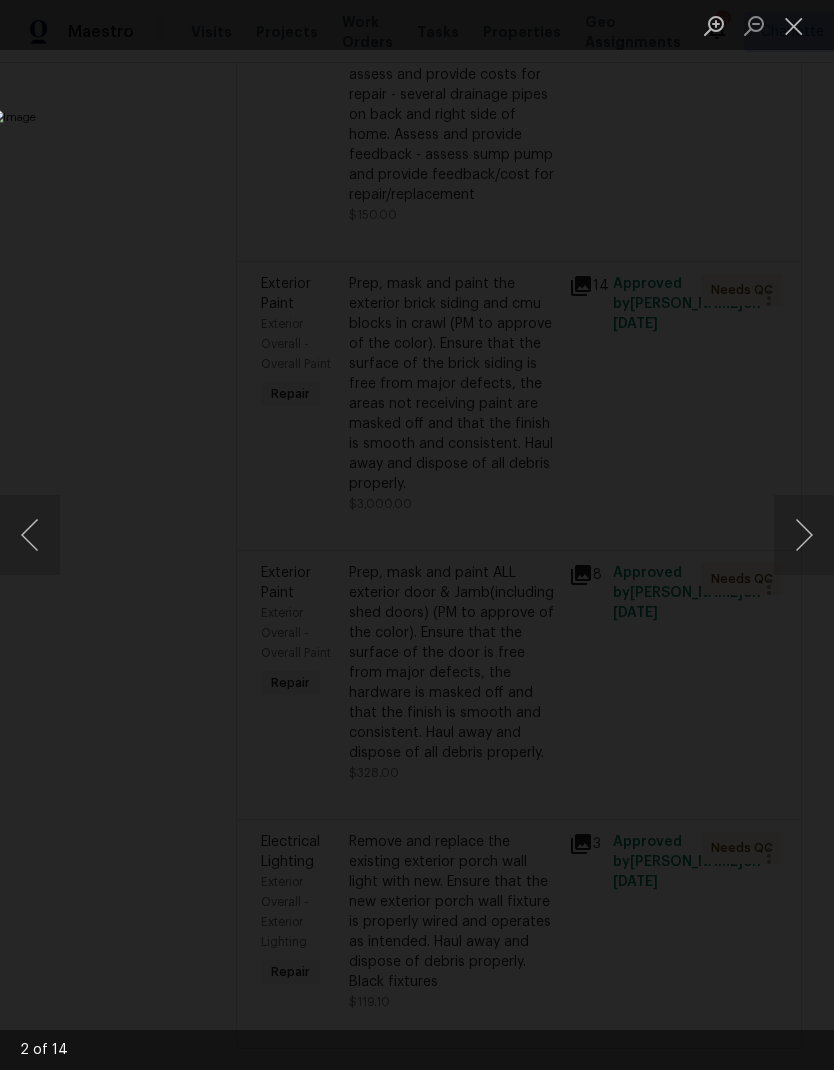 click at bounding box center (804, 535) 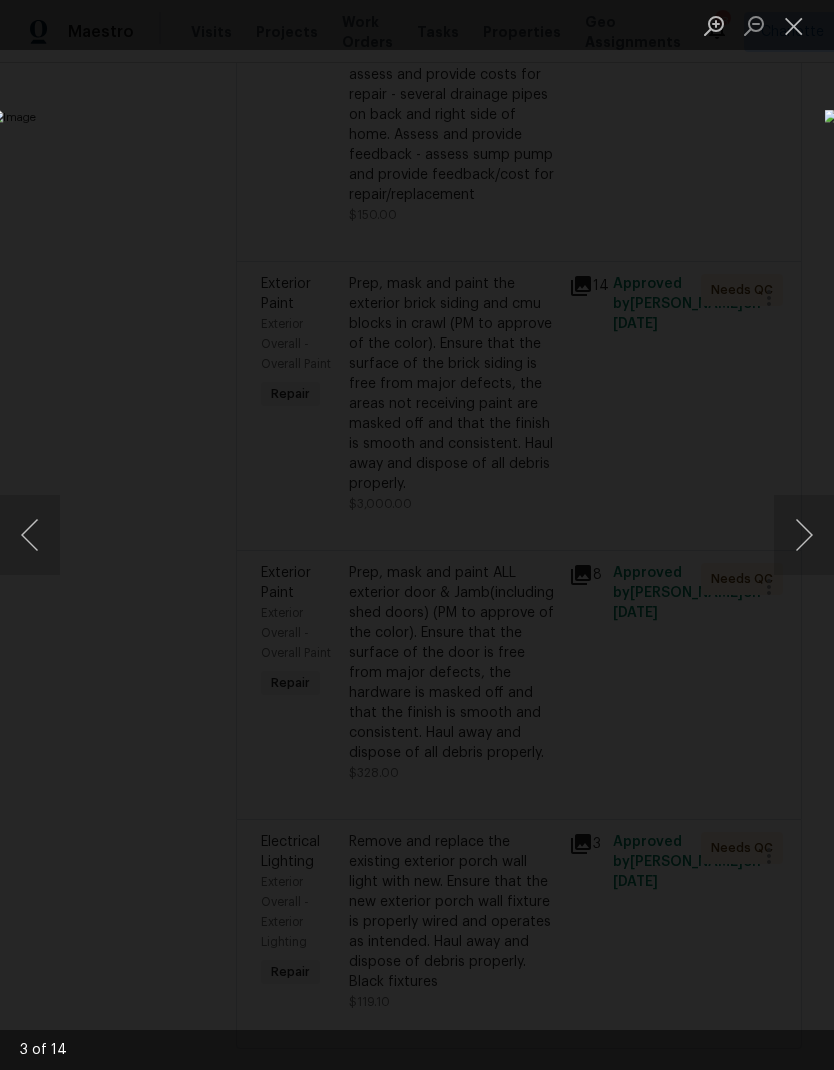 click at bounding box center [804, 535] 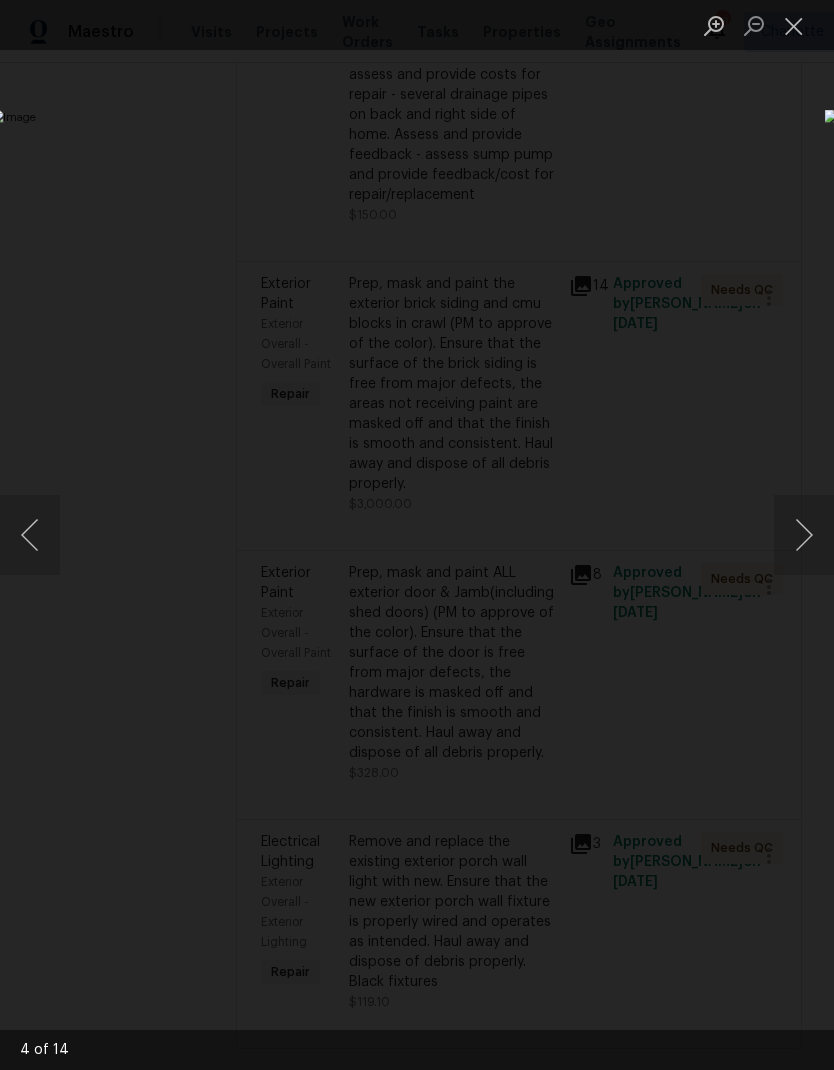 click at bounding box center (804, 535) 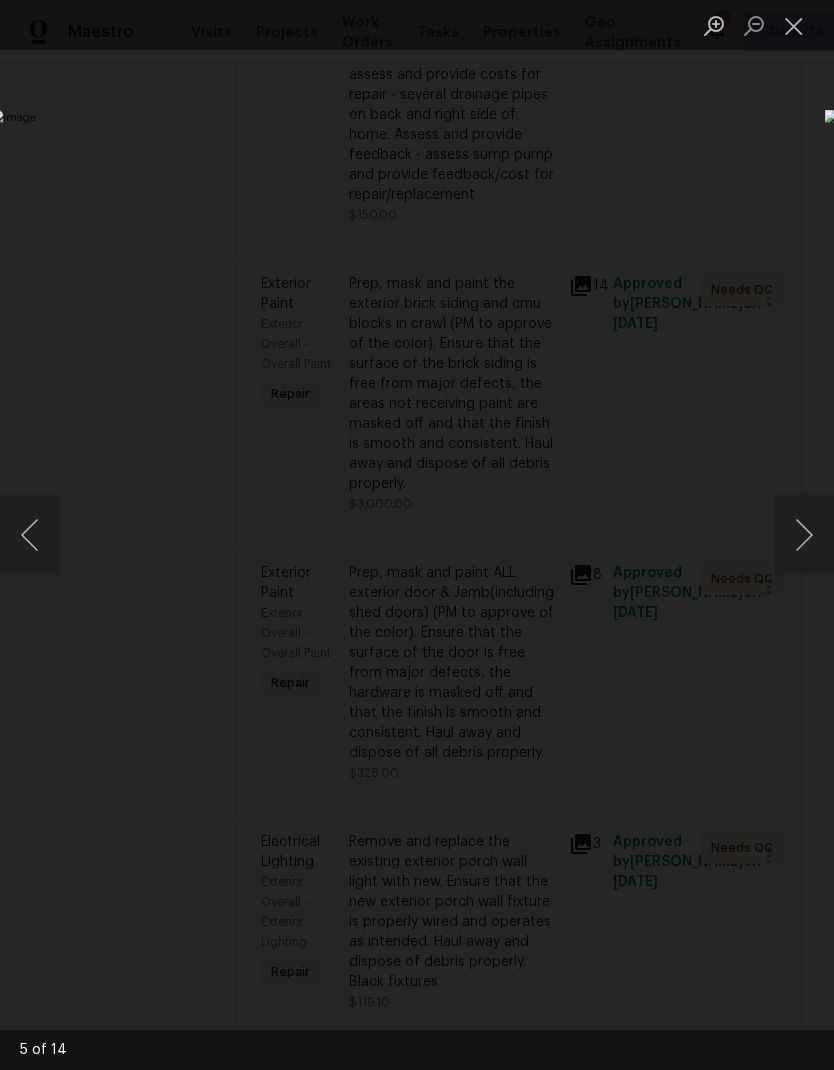 click at bounding box center (804, 535) 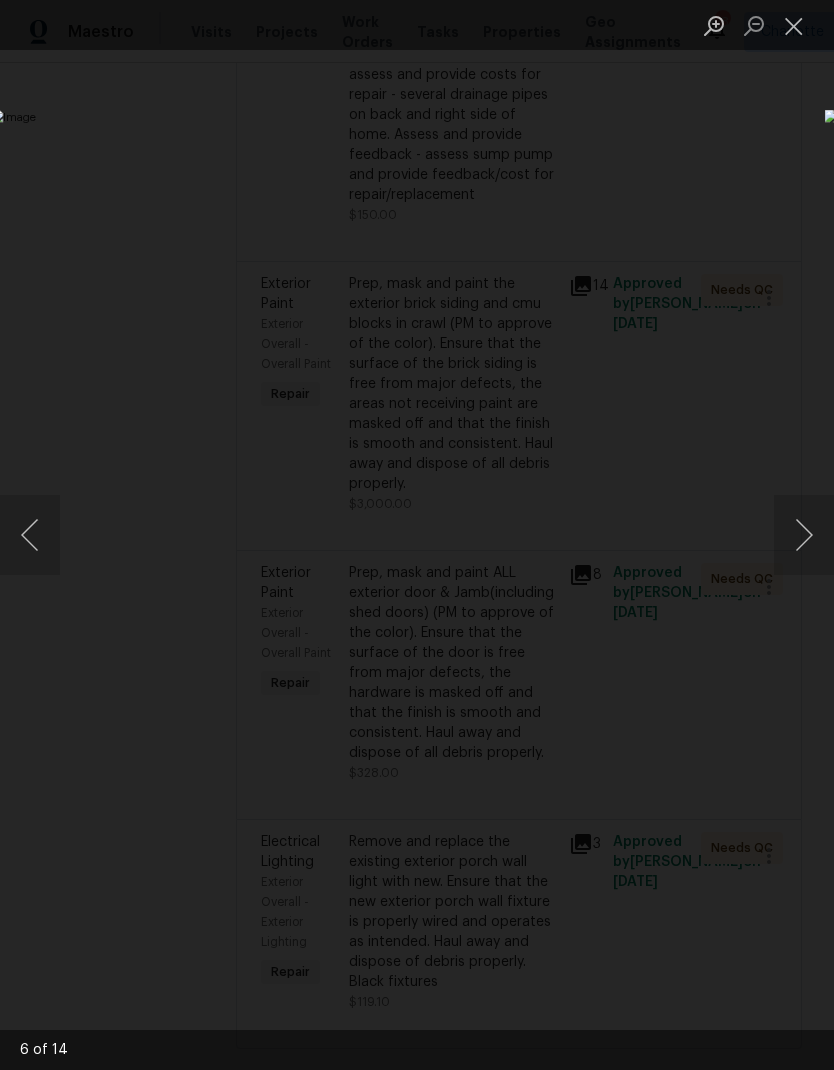 click at bounding box center (804, 535) 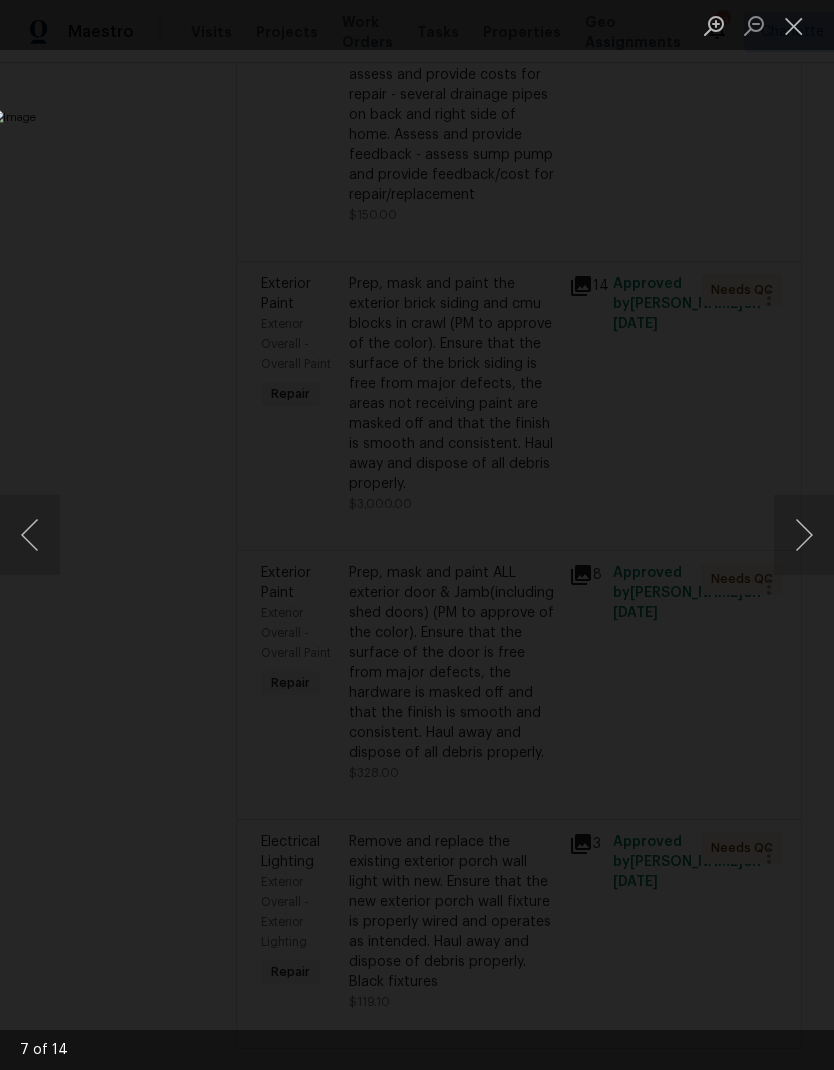 click at bounding box center [804, 535] 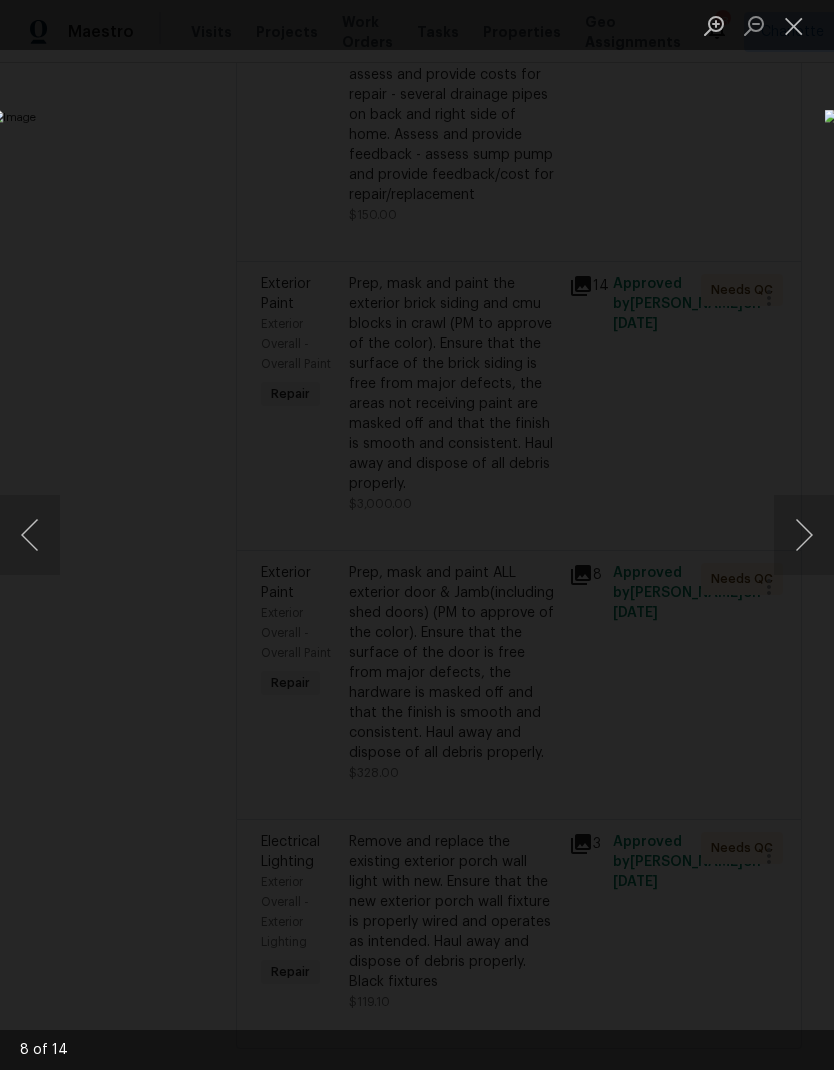 click at bounding box center (794, 25) 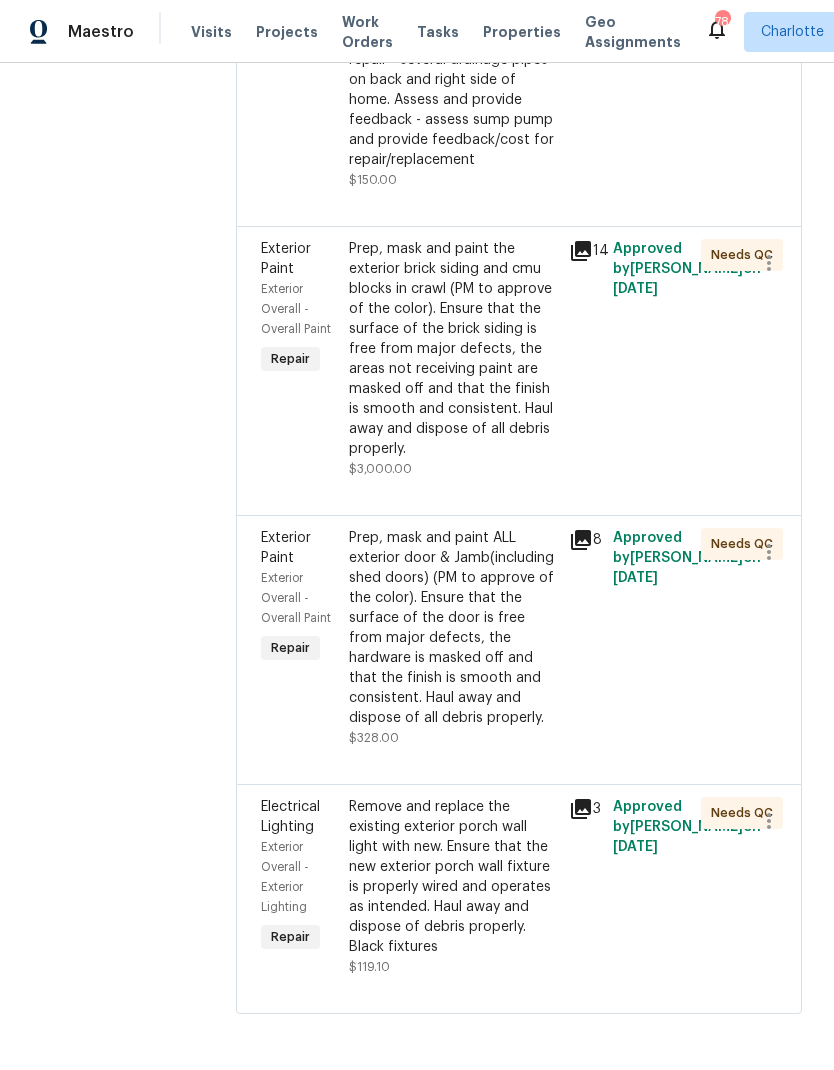 scroll, scrollTop: 3082, scrollLeft: 0, axis: vertical 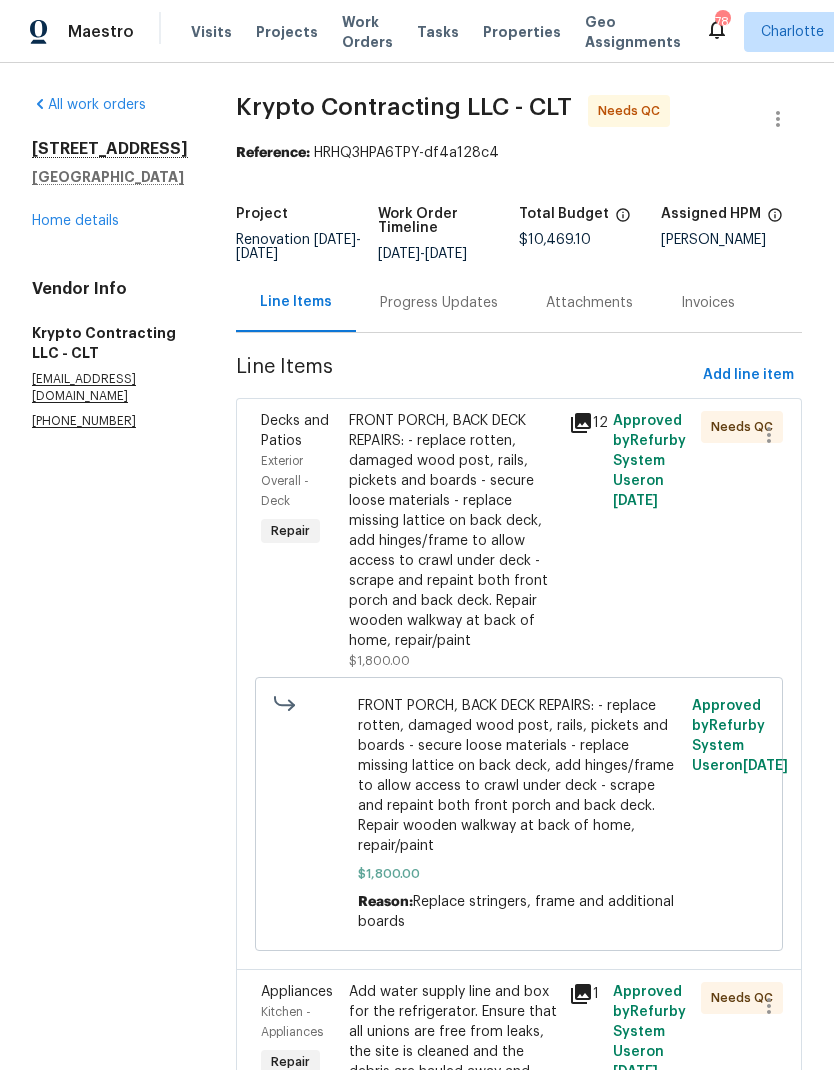 click 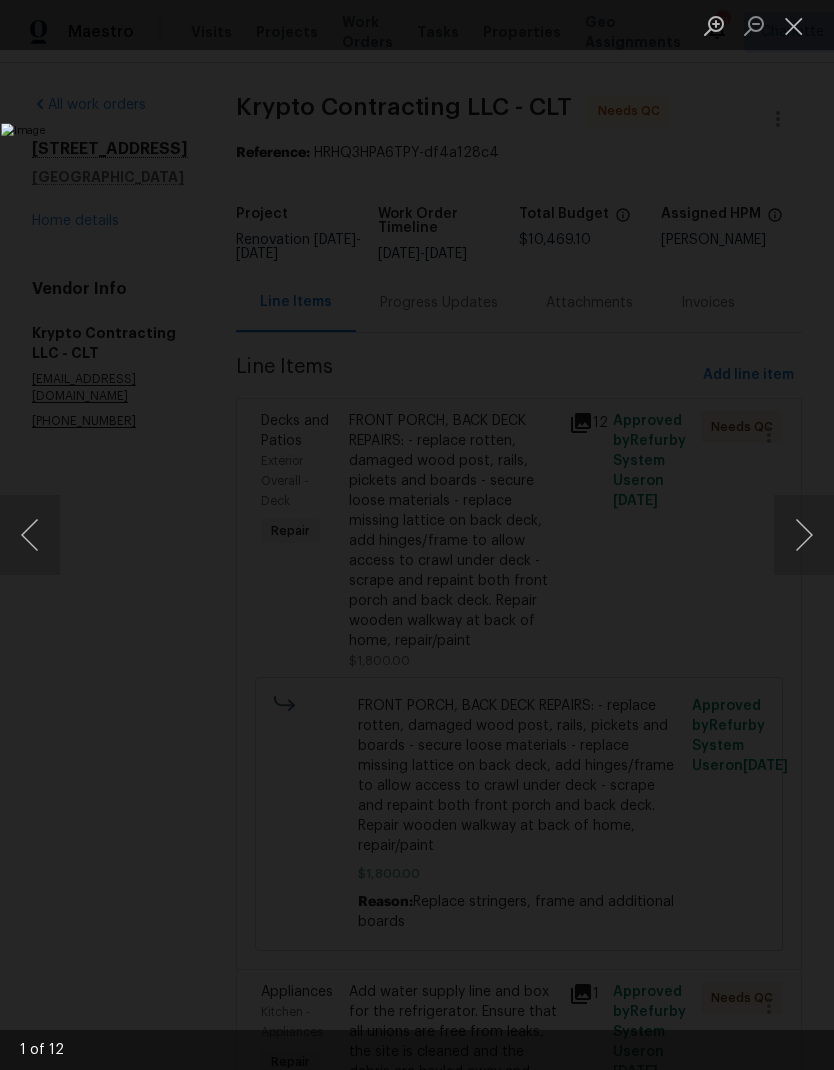 click at bounding box center [804, 535] 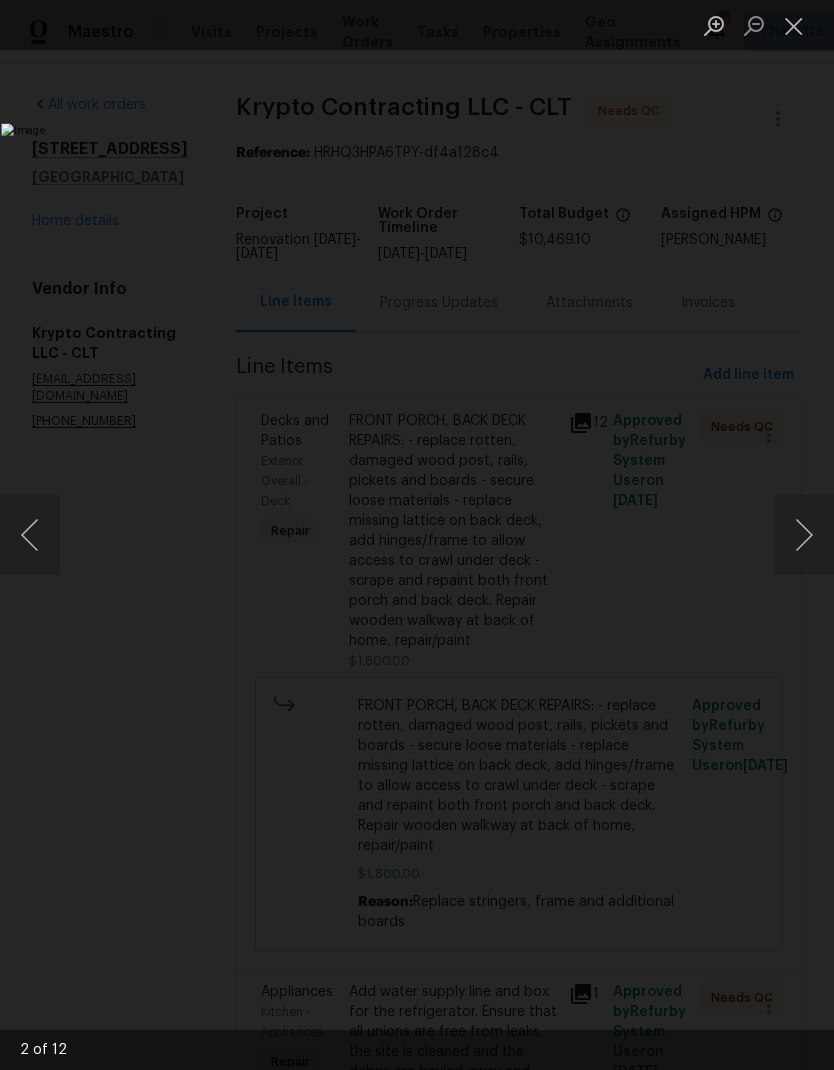 click at bounding box center (804, 535) 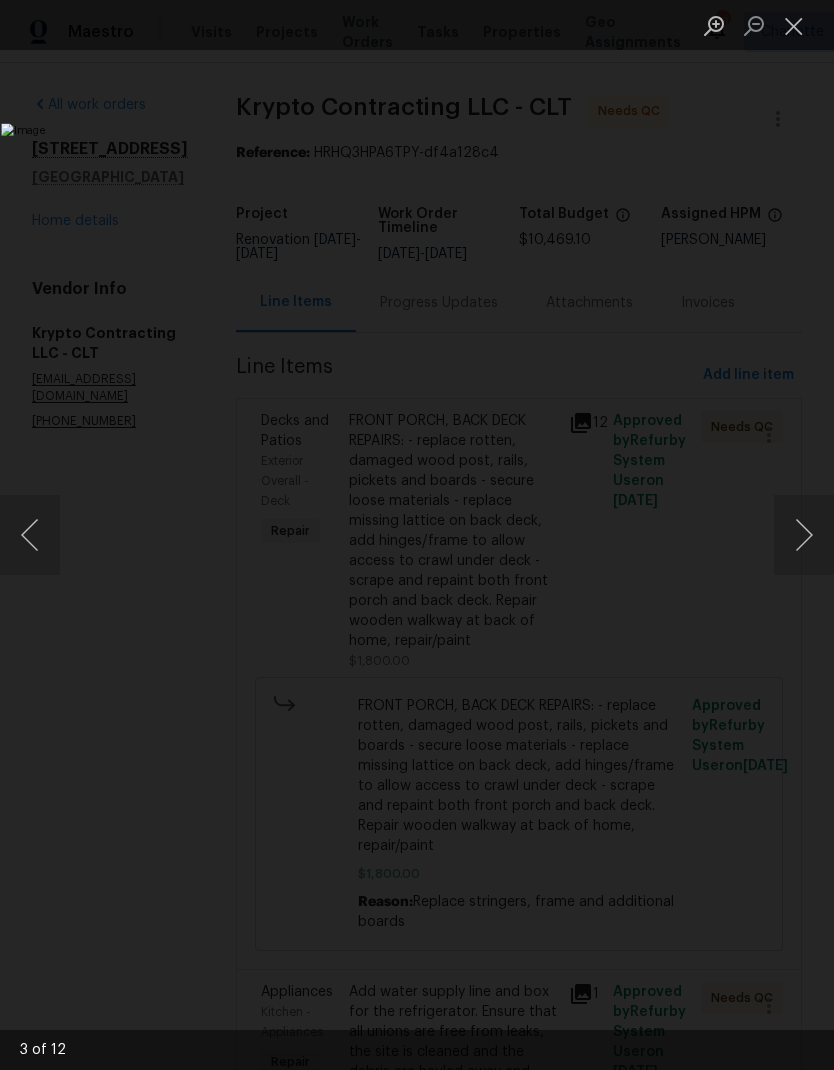 click at bounding box center (804, 535) 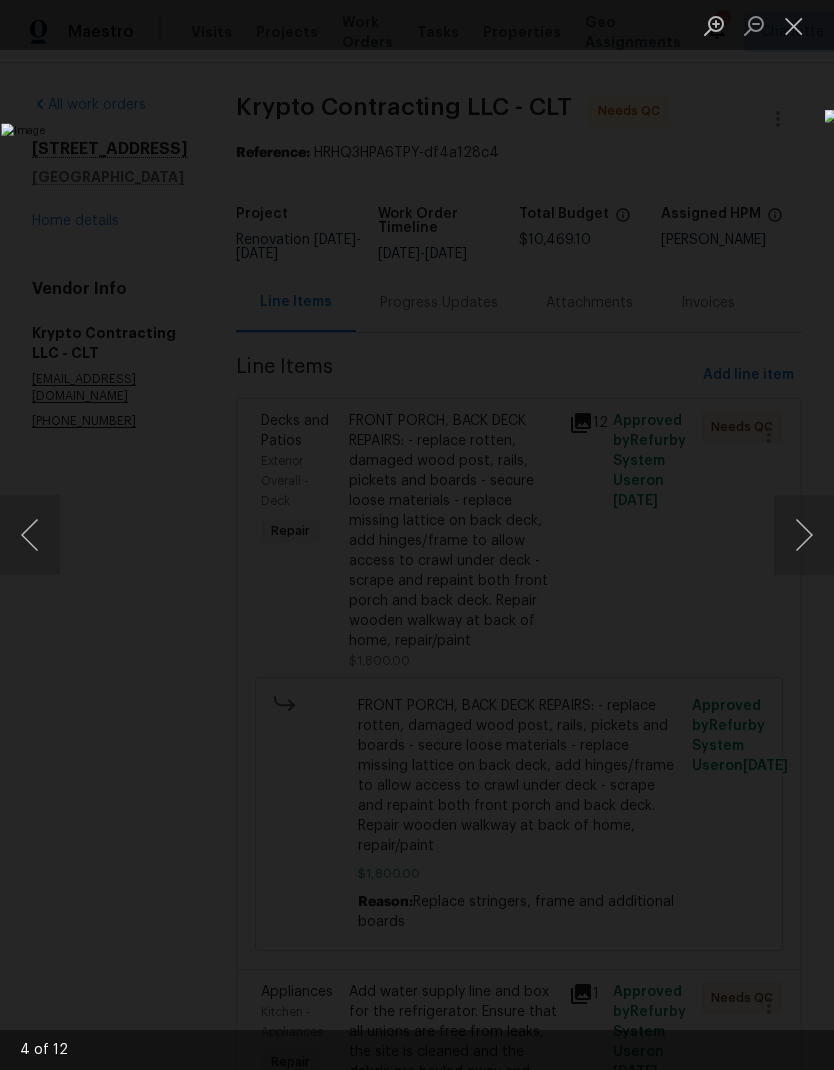 click at bounding box center [804, 535] 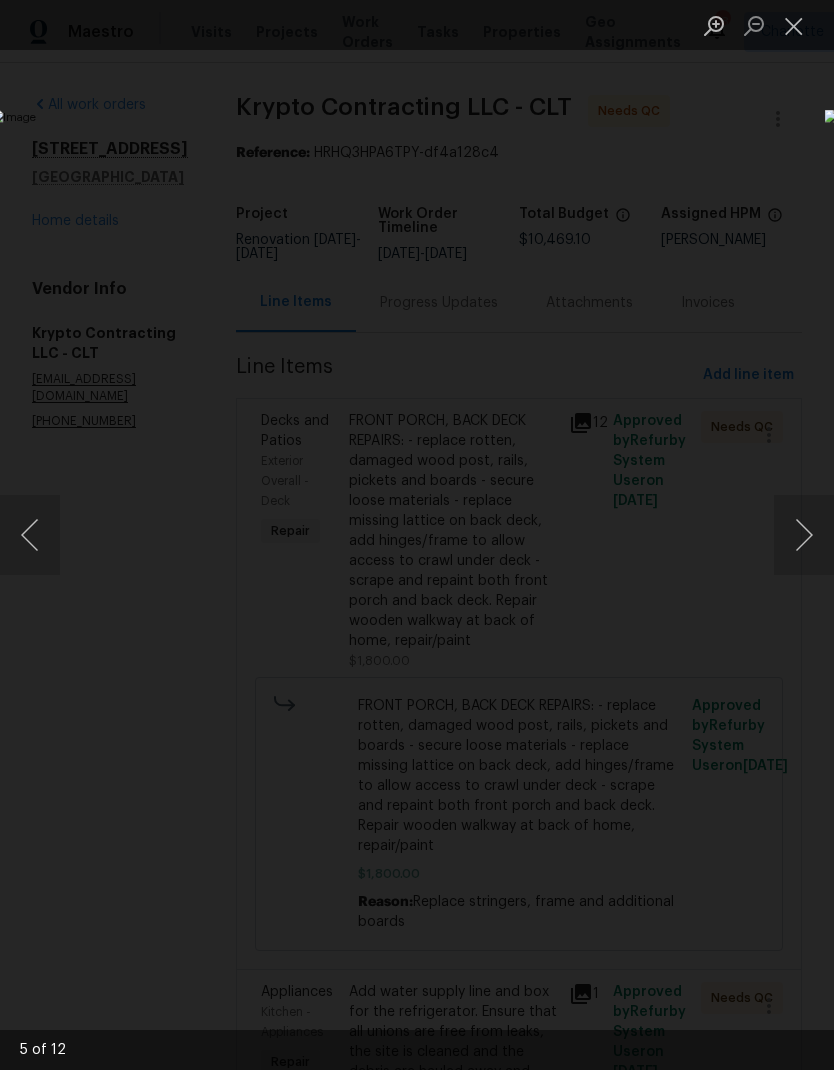 click at bounding box center [804, 535] 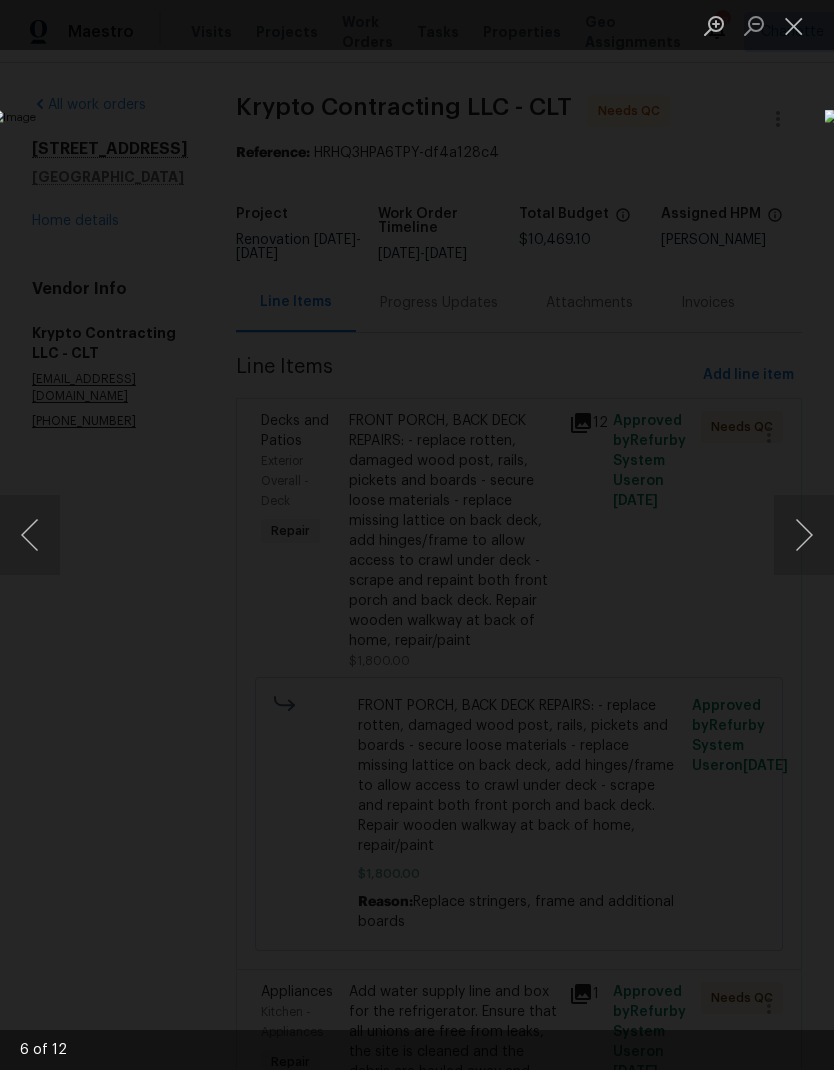 click at bounding box center (804, 535) 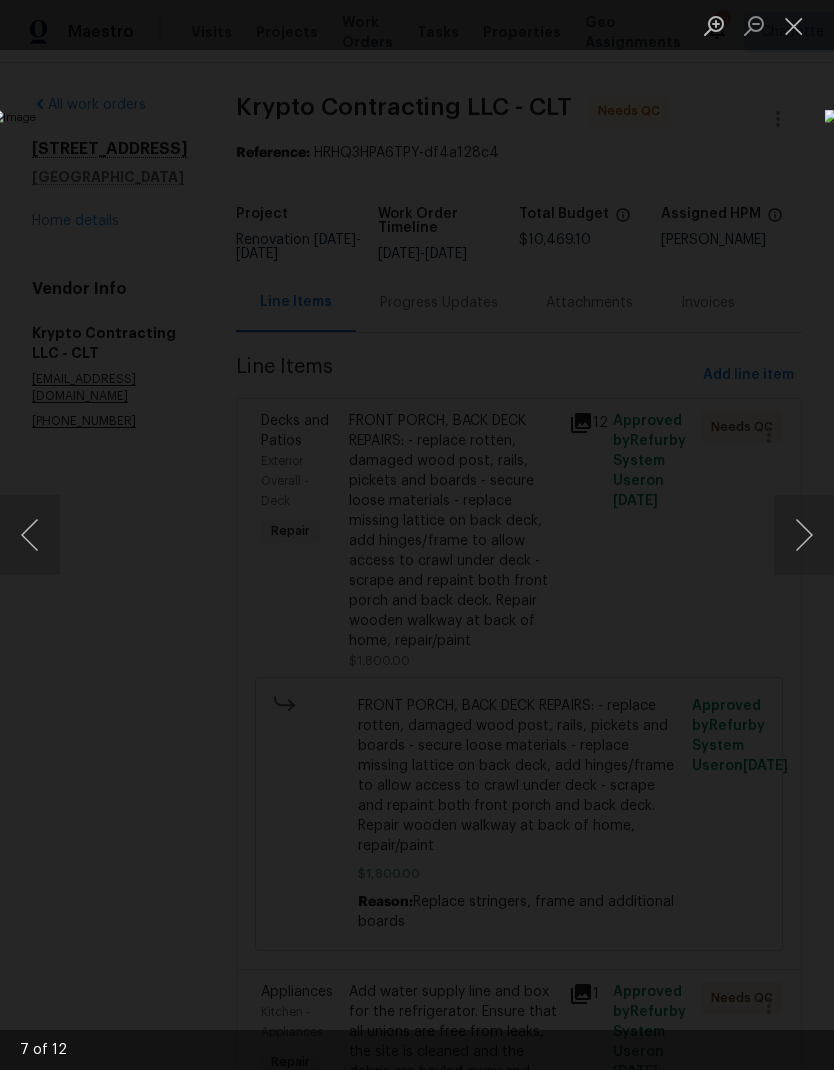 click at bounding box center (804, 535) 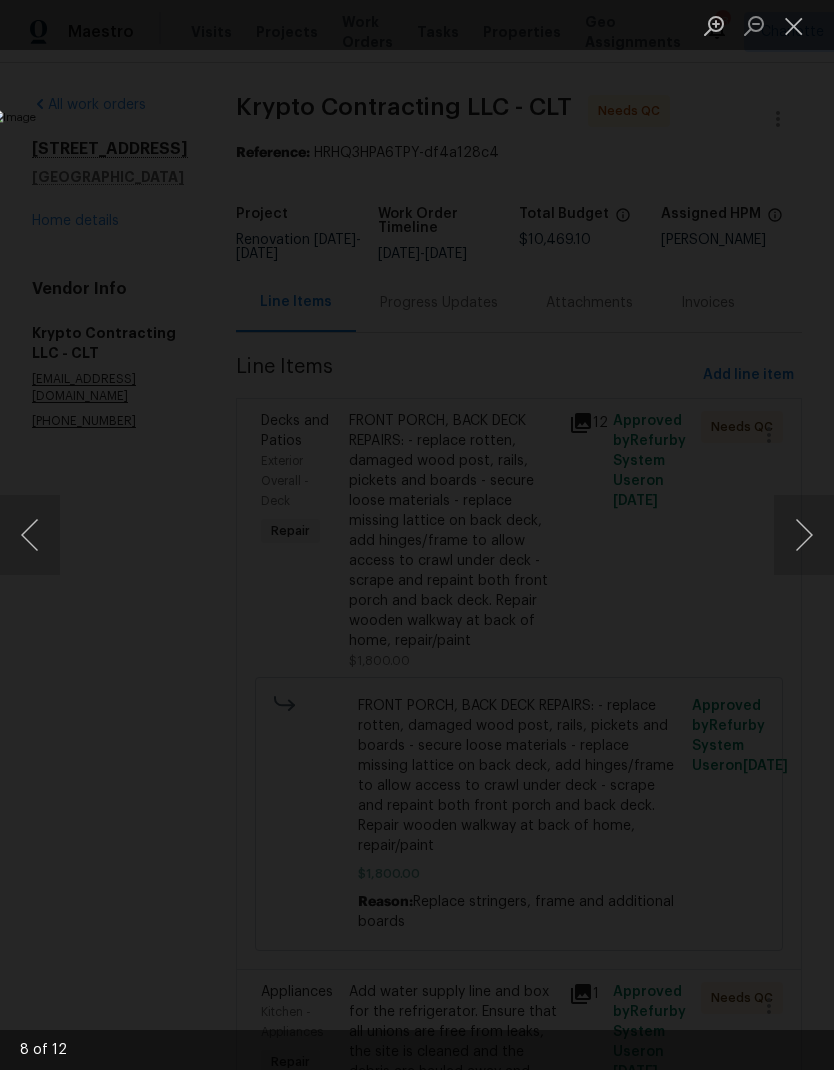 click at bounding box center (804, 535) 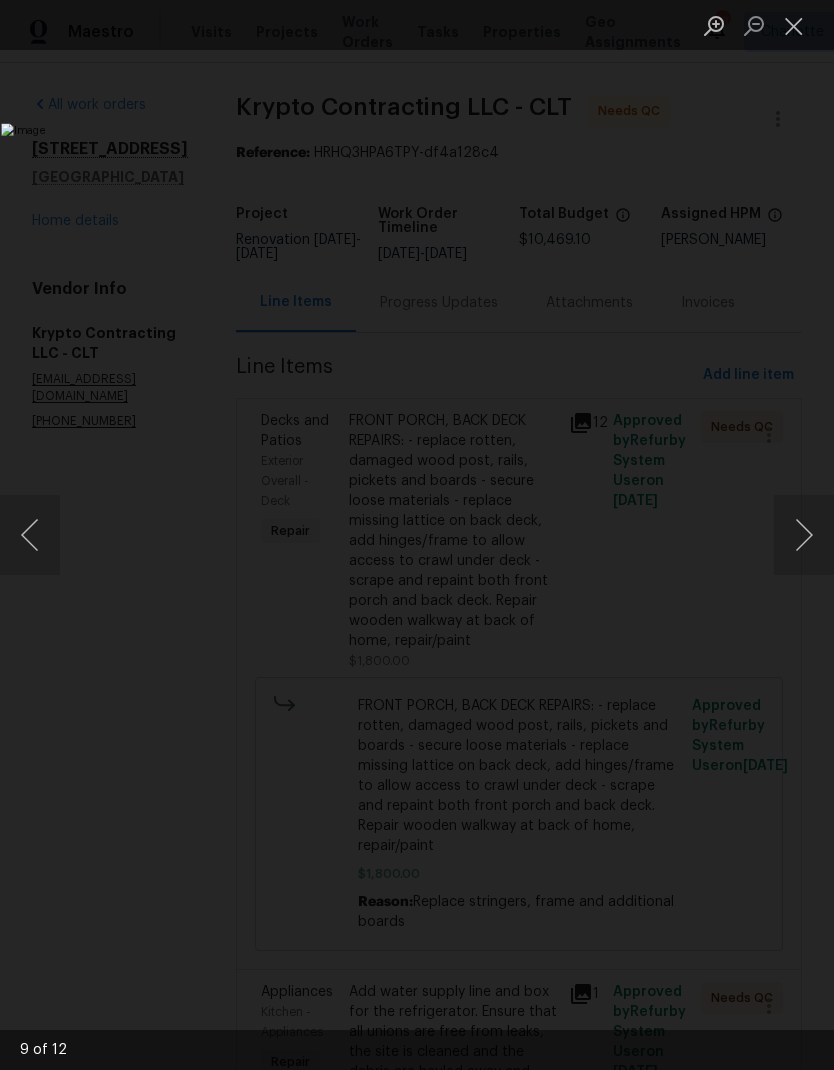 click at bounding box center (804, 535) 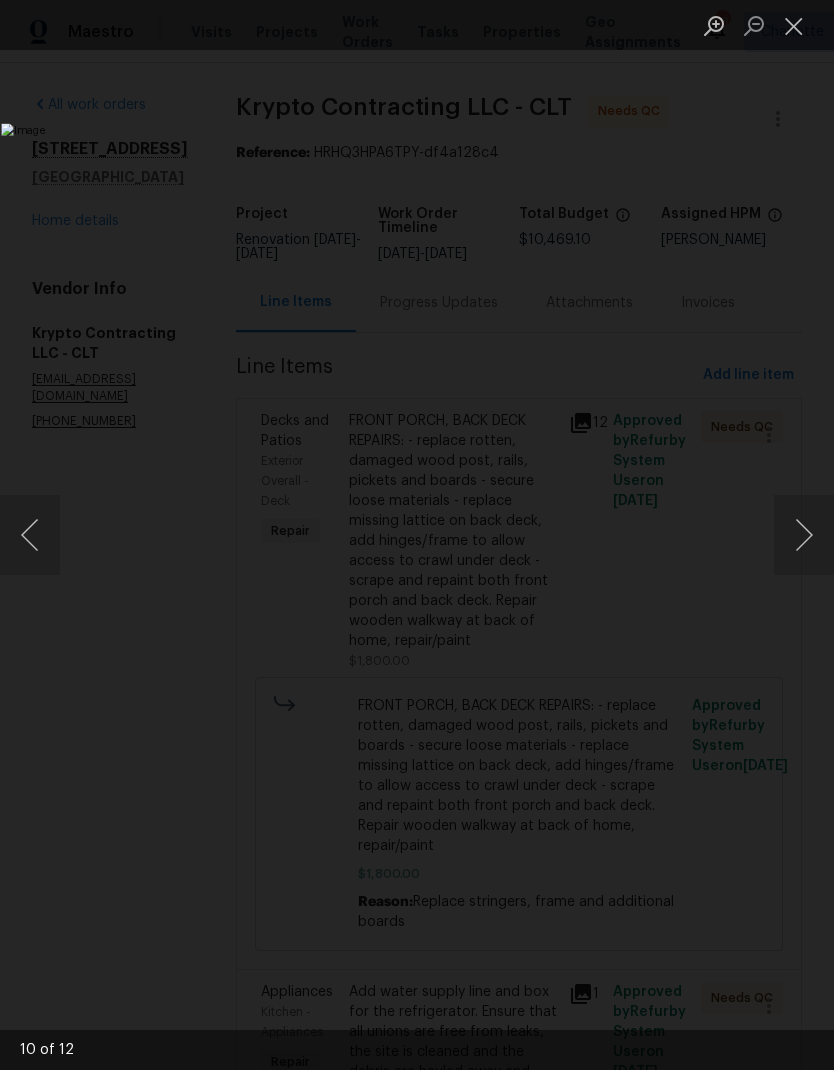 click at bounding box center [804, 535] 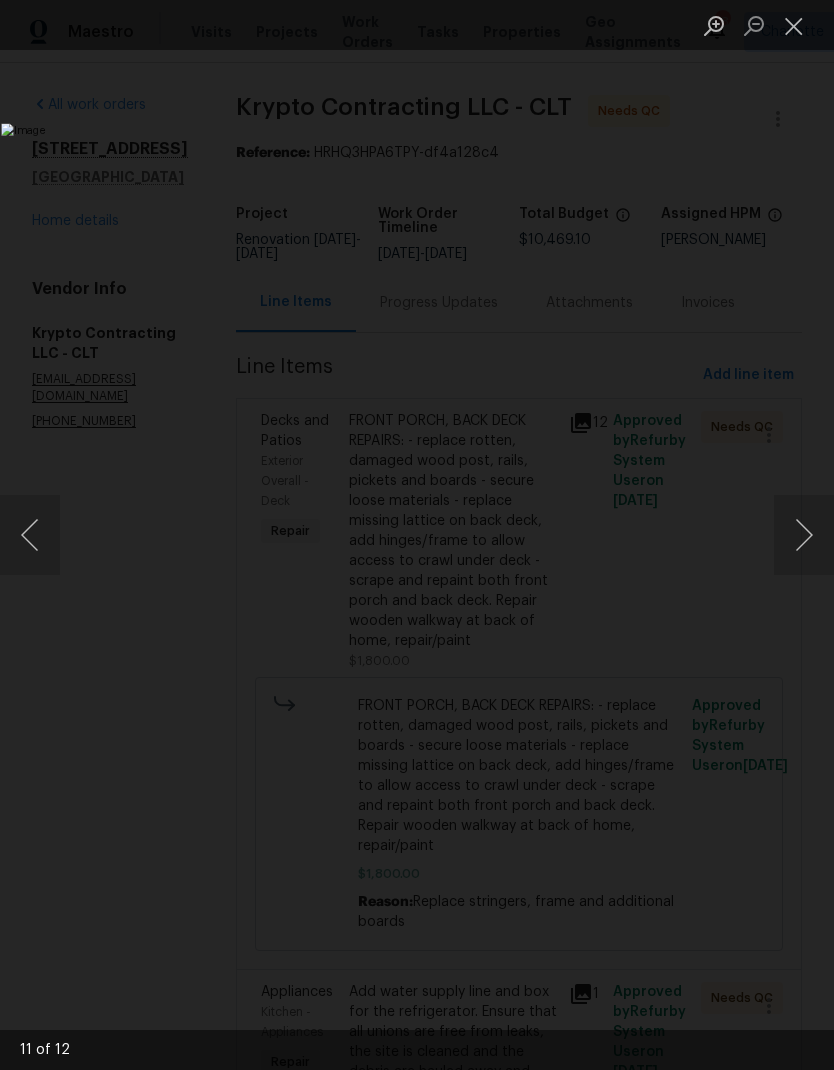 click at bounding box center (804, 535) 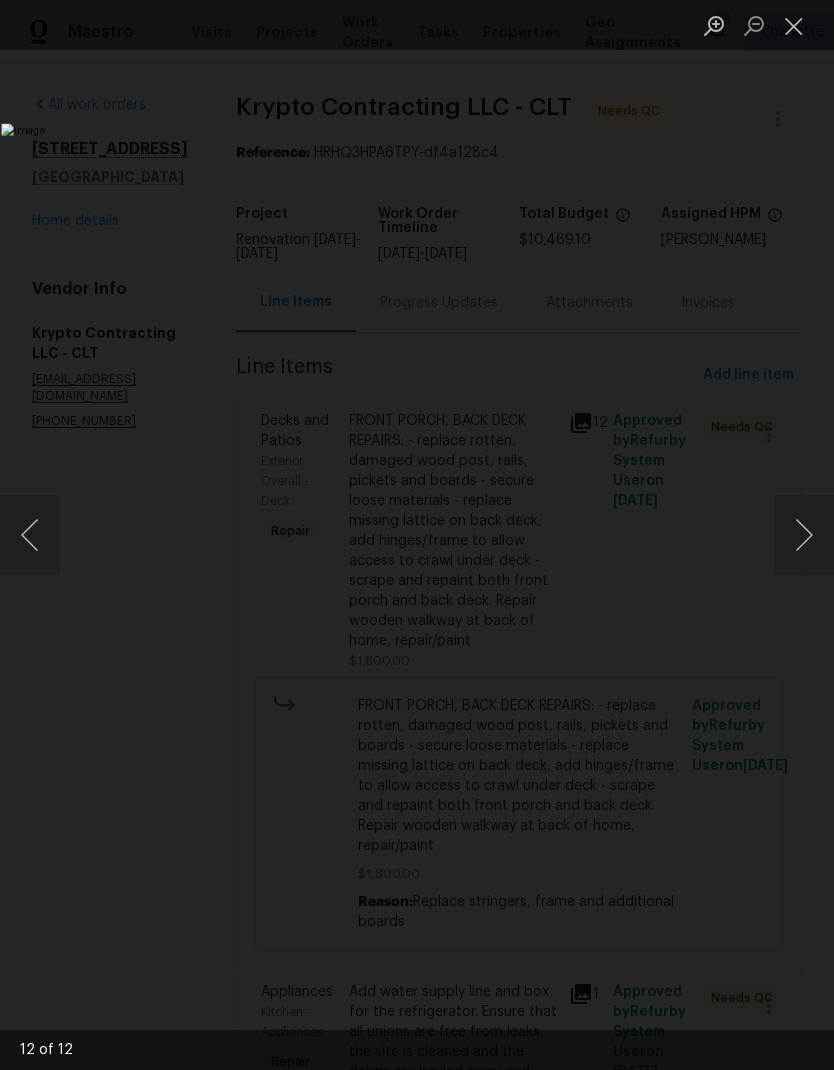 click at bounding box center (804, 535) 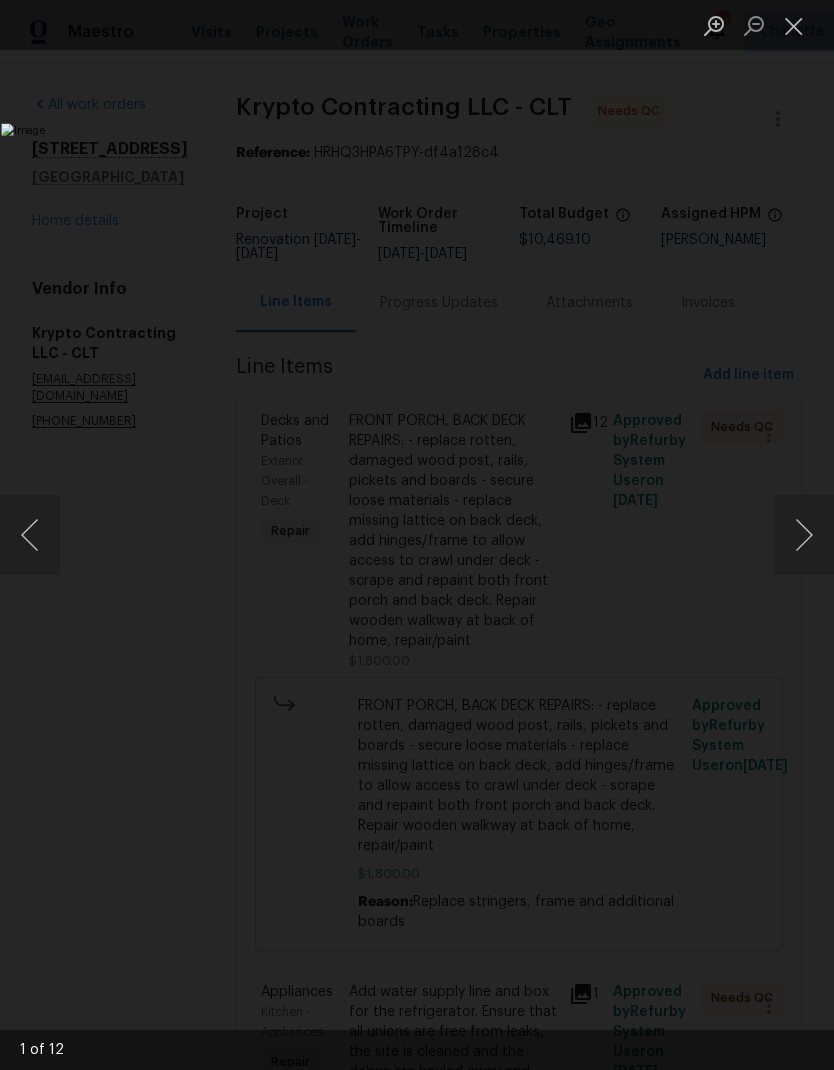 click at bounding box center [804, 535] 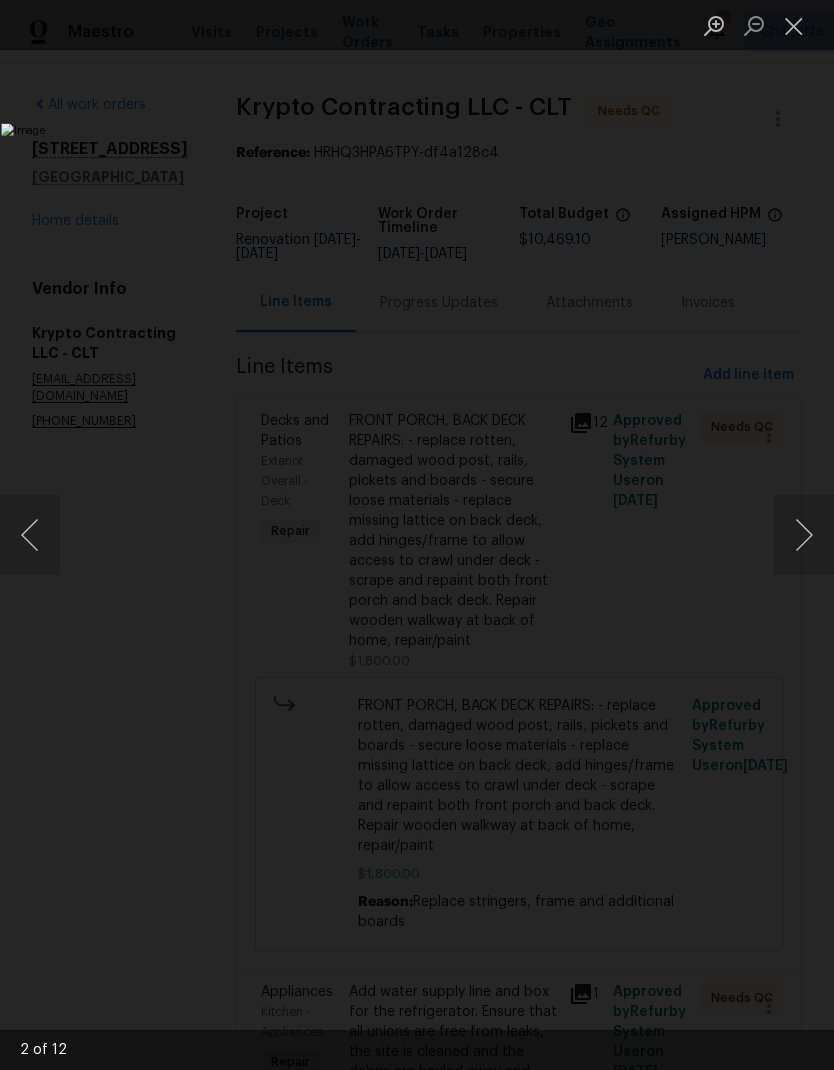 click at bounding box center [804, 535] 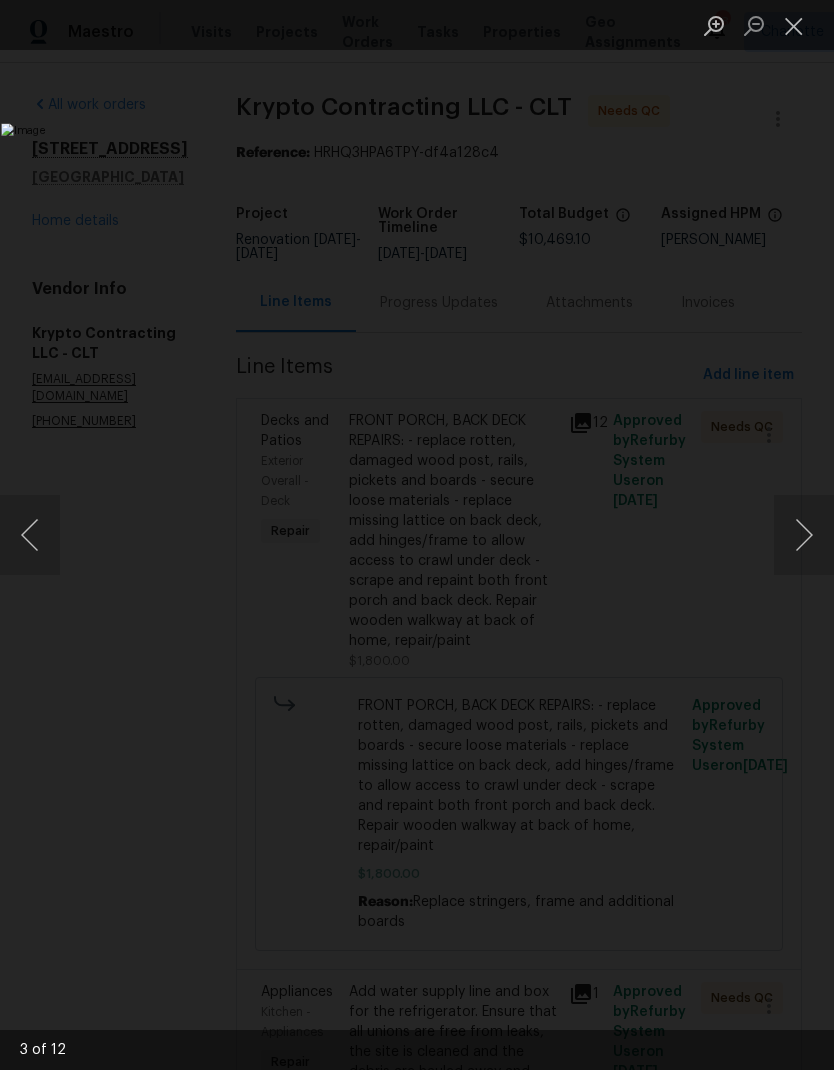 click at bounding box center (794, 25) 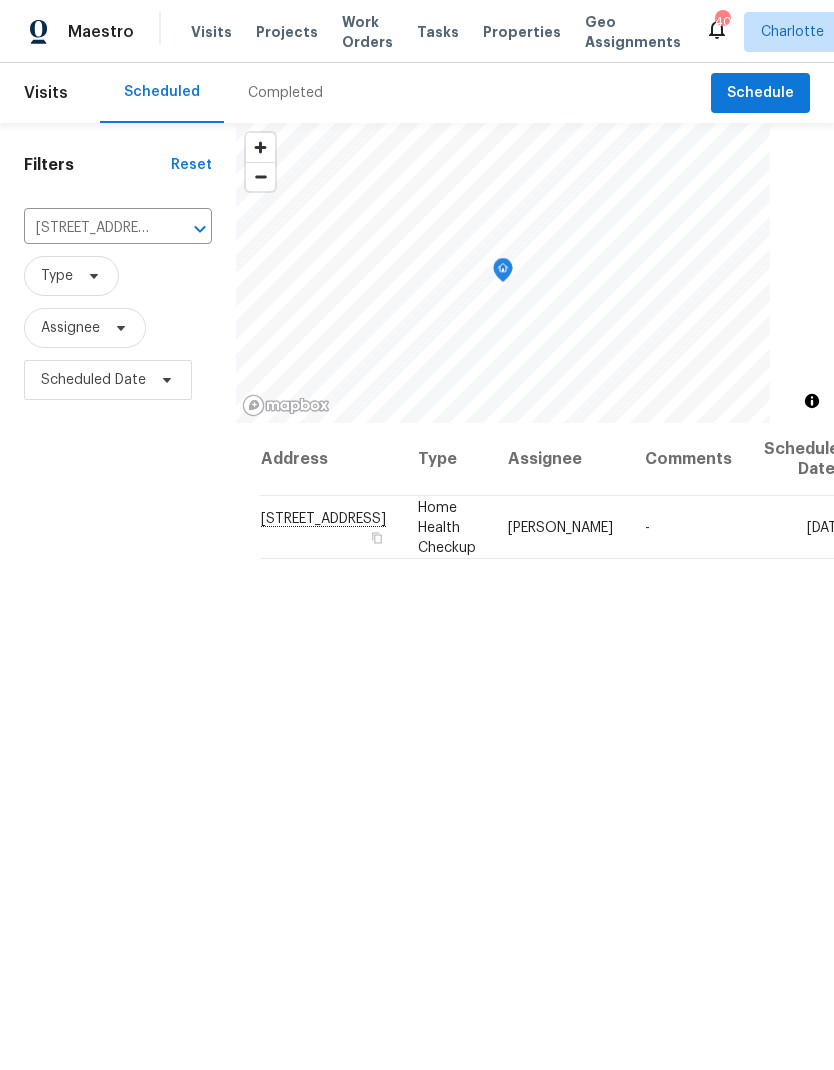 scroll, scrollTop: 0, scrollLeft: 0, axis: both 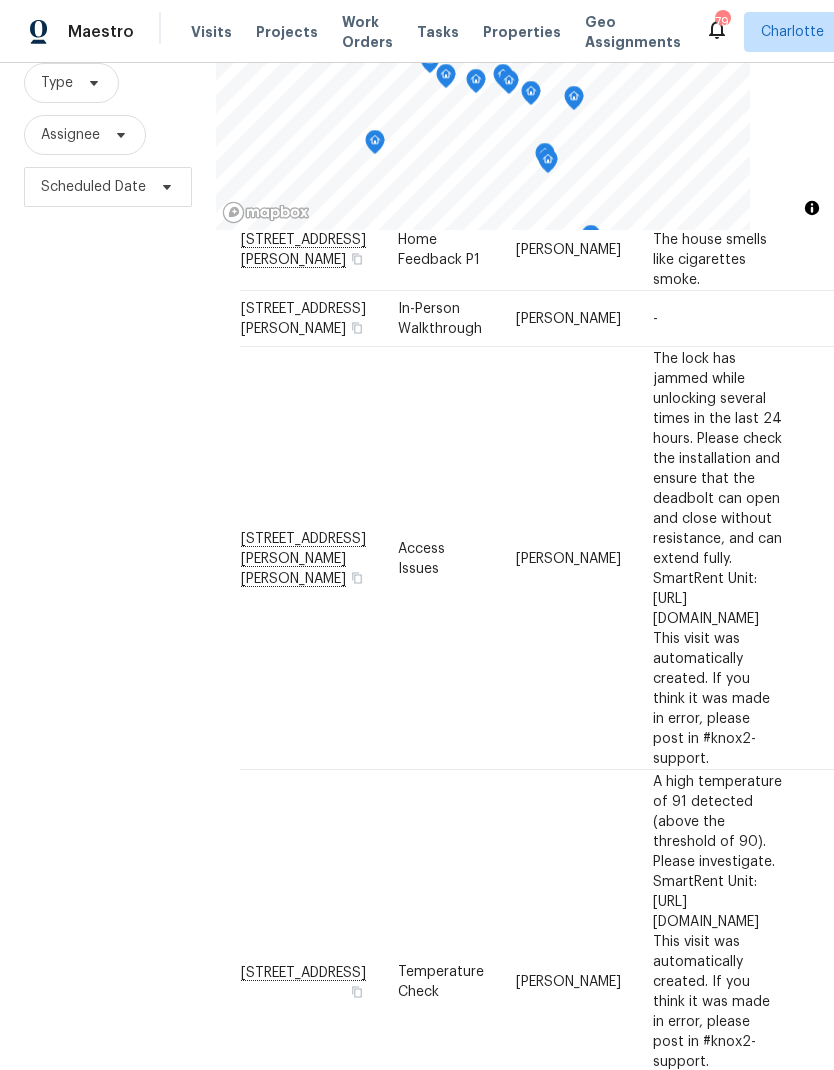 click 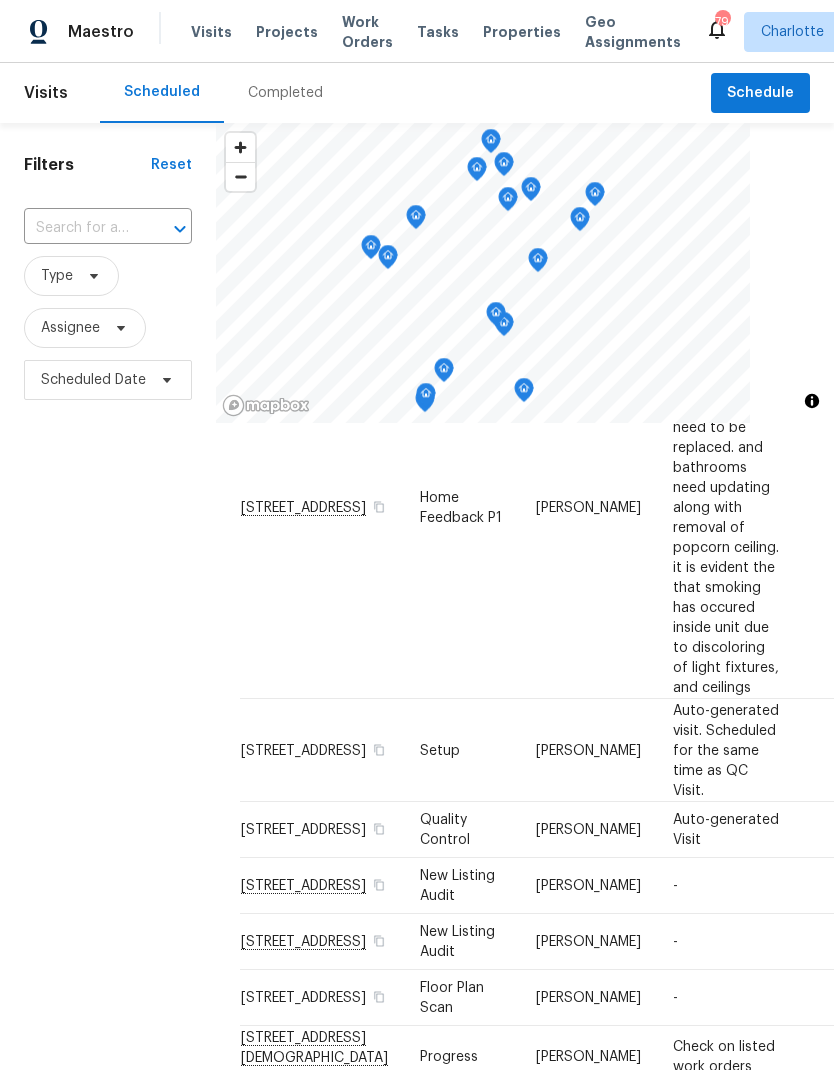 scroll, scrollTop: 2482, scrollLeft: 0, axis: vertical 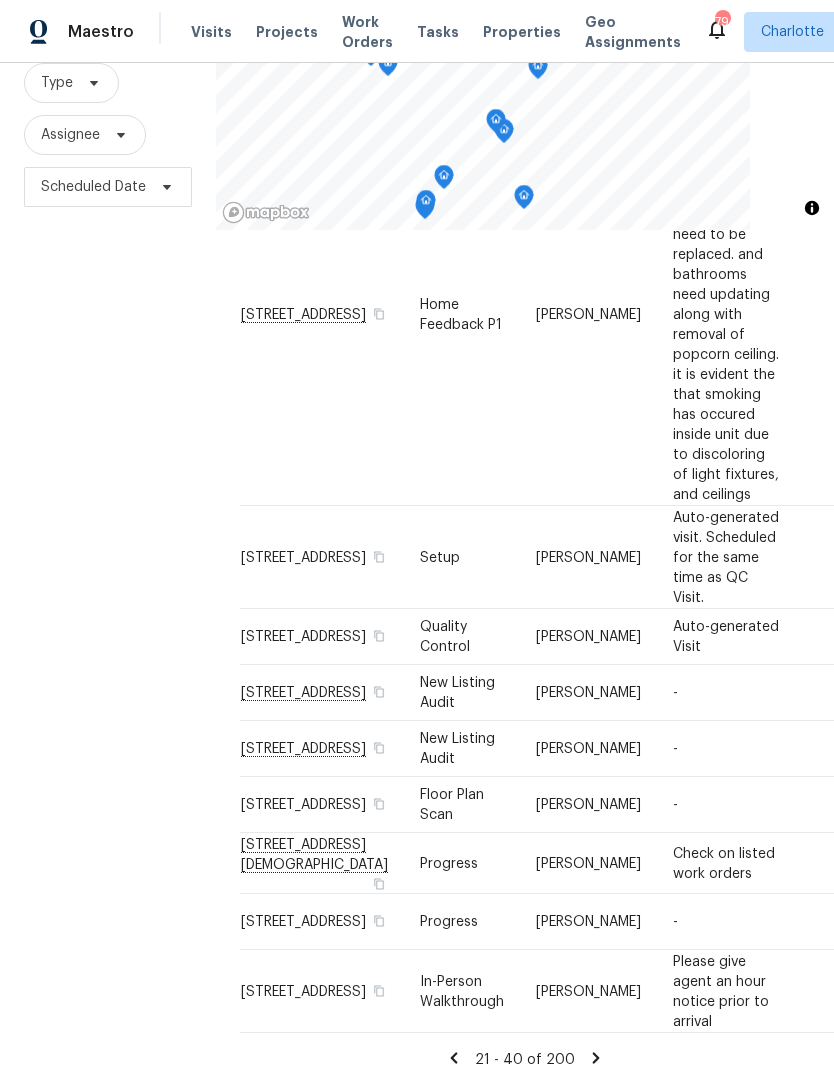 click 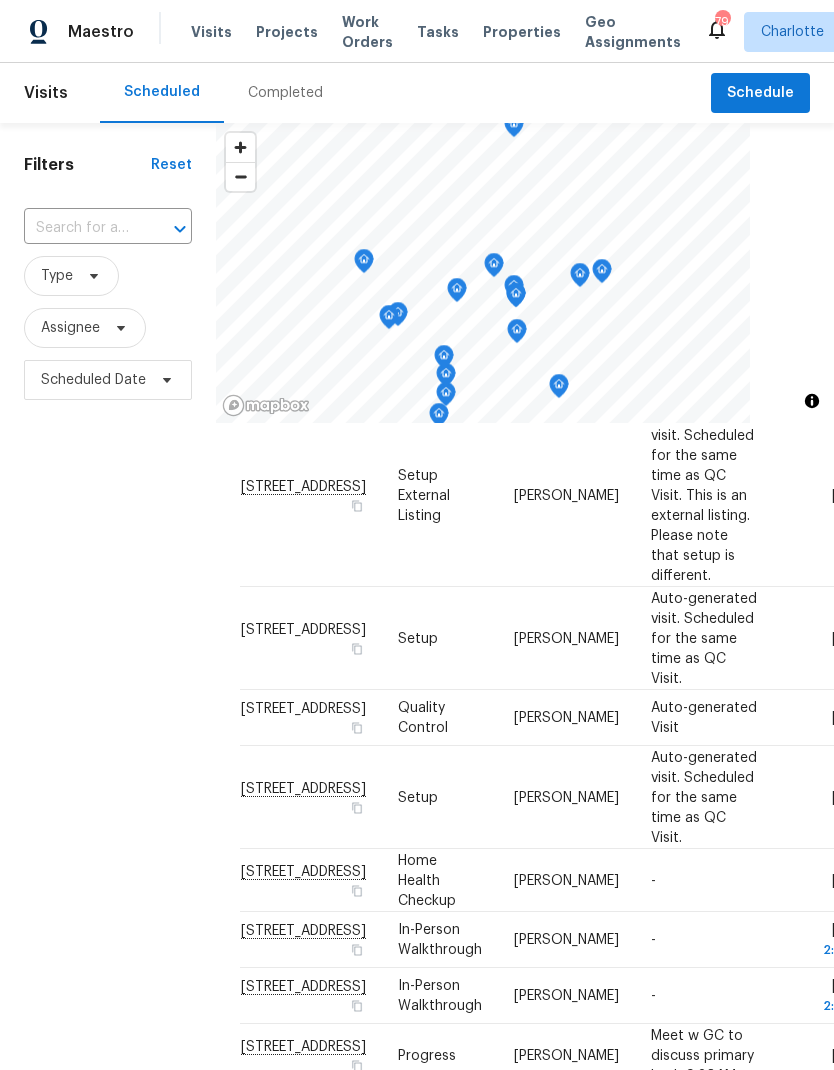scroll, scrollTop: 1322, scrollLeft: 0, axis: vertical 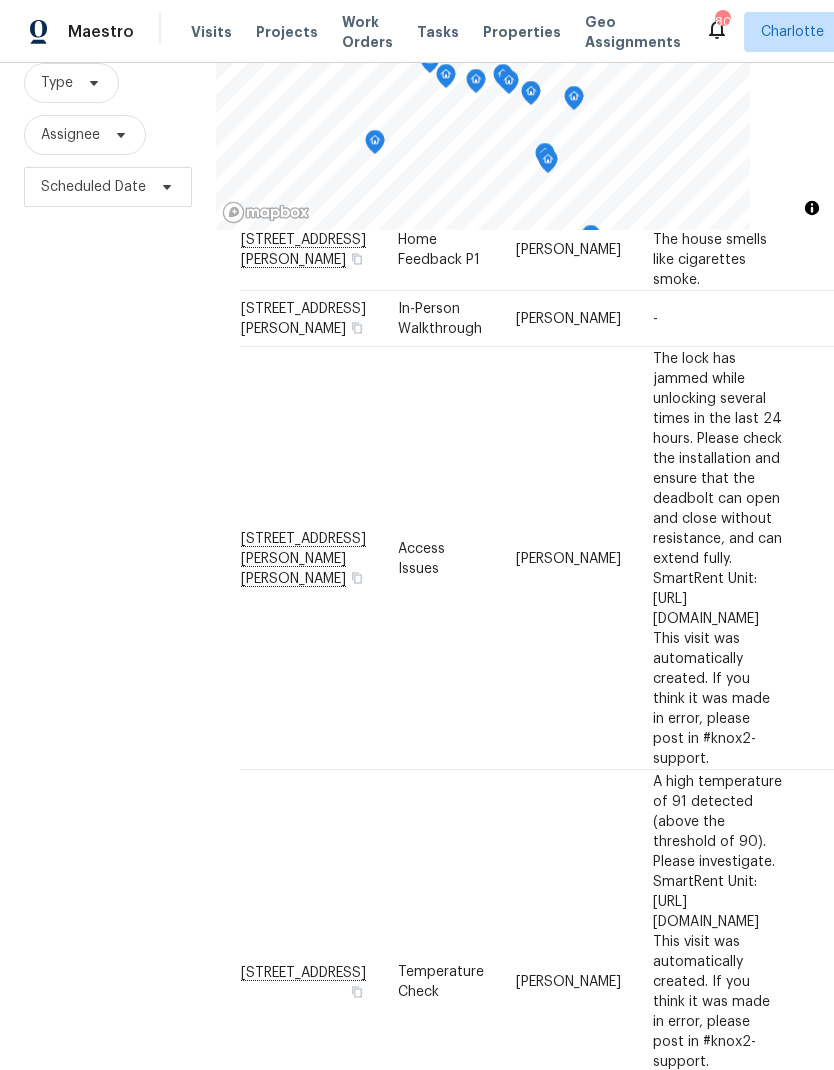click 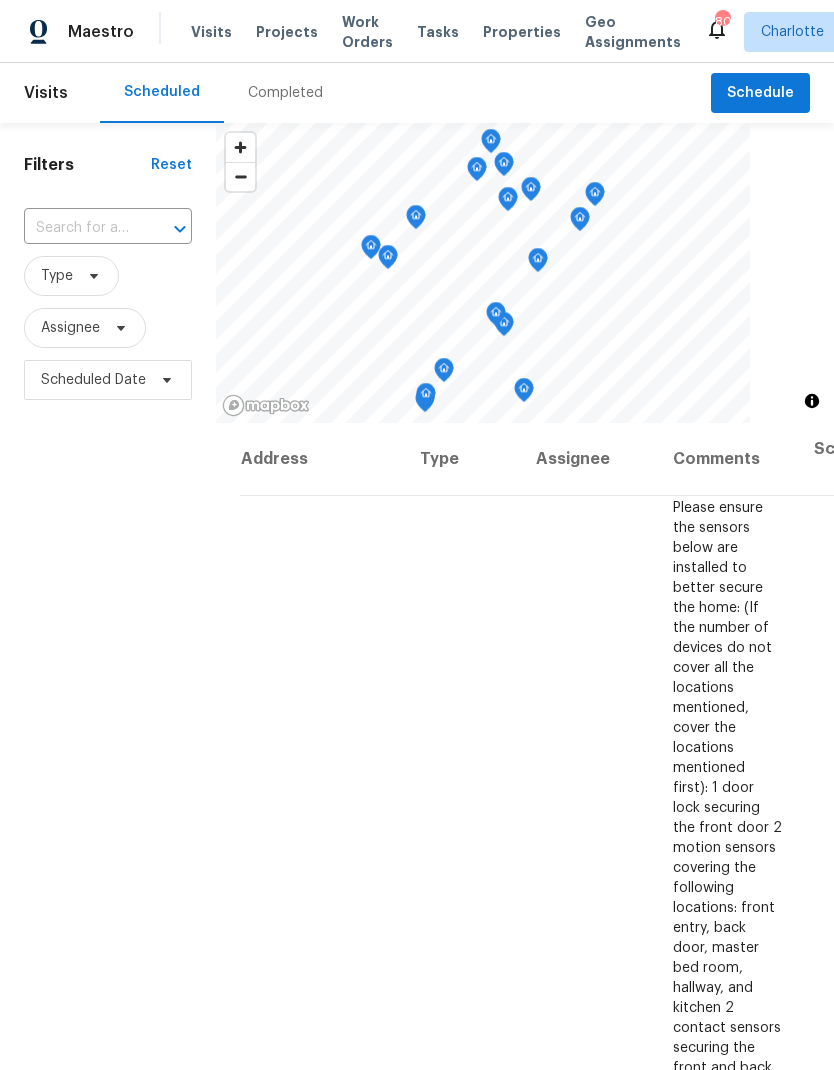 scroll, scrollTop: 0, scrollLeft: 0, axis: both 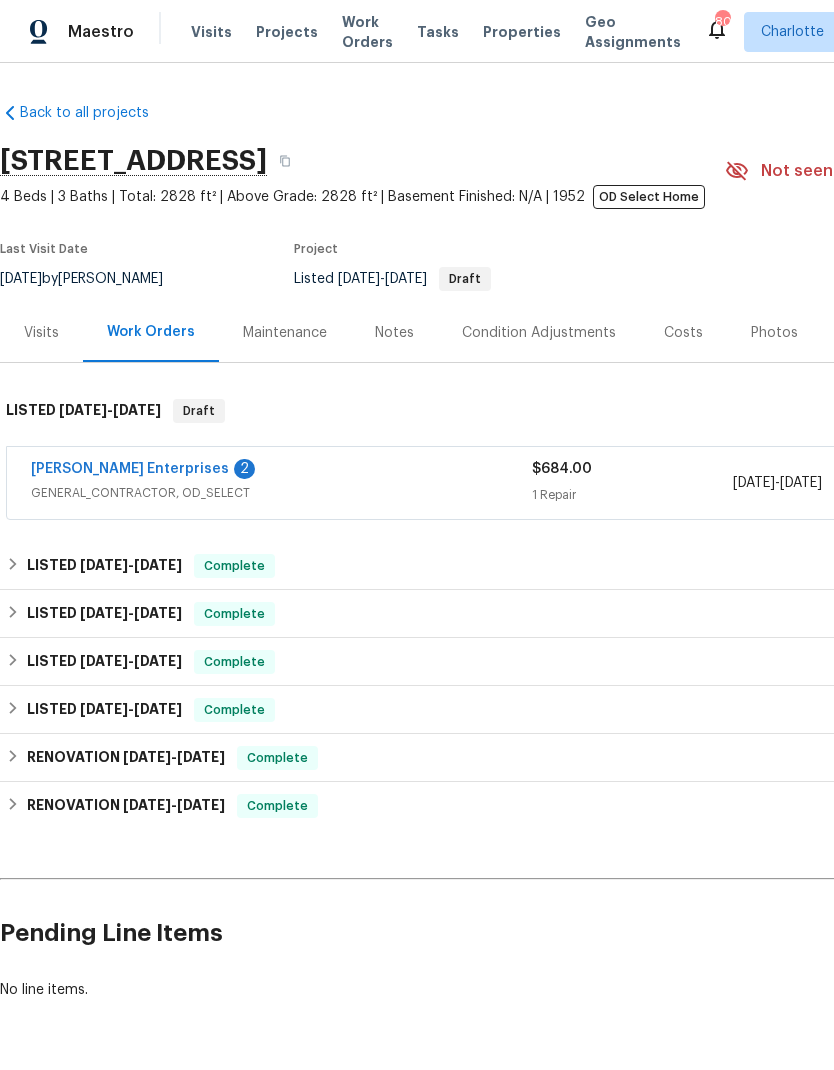 click on "Nordman Enterprises" at bounding box center (130, 469) 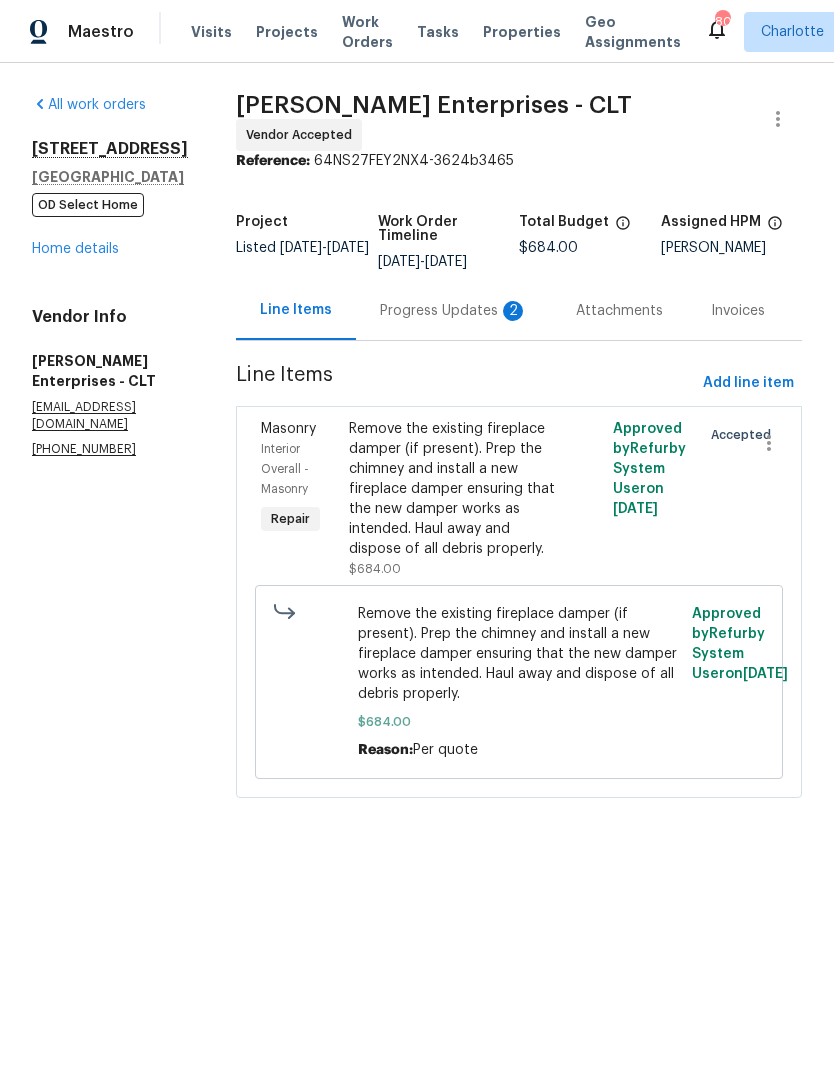 click on "Progress Updates 2" at bounding box center (454, 310) 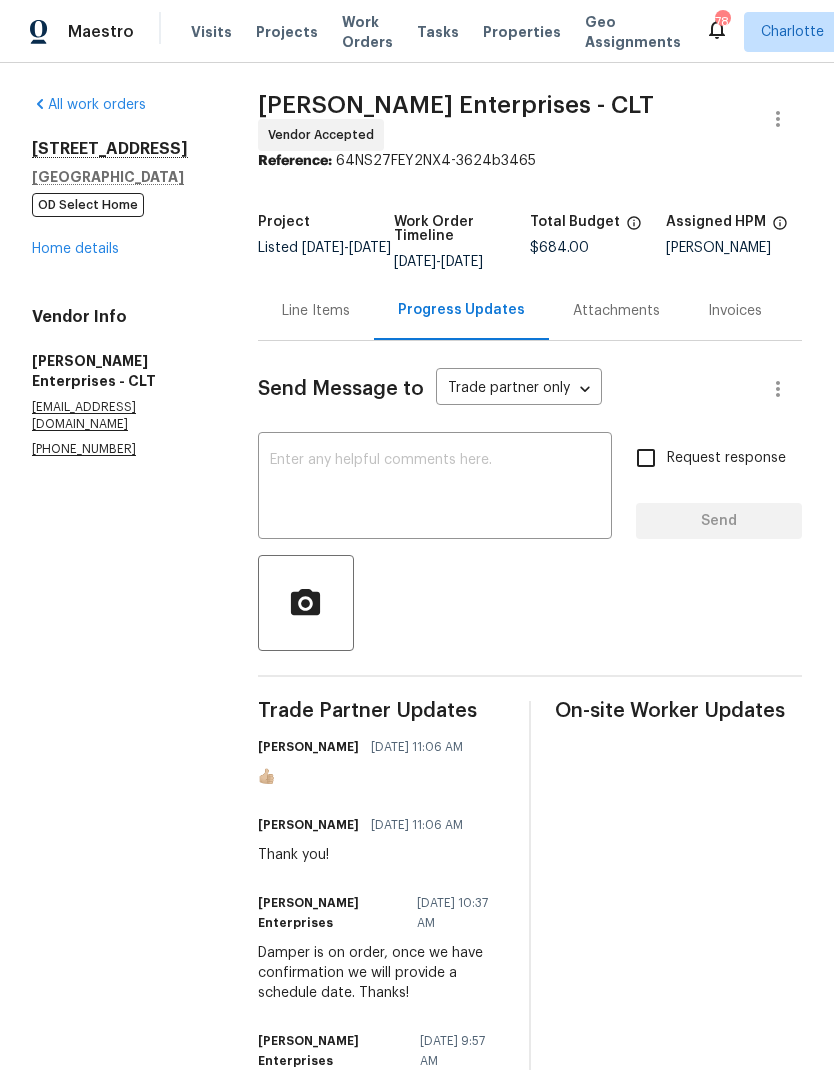 click on "Home details" at bounding box center [75, 249] 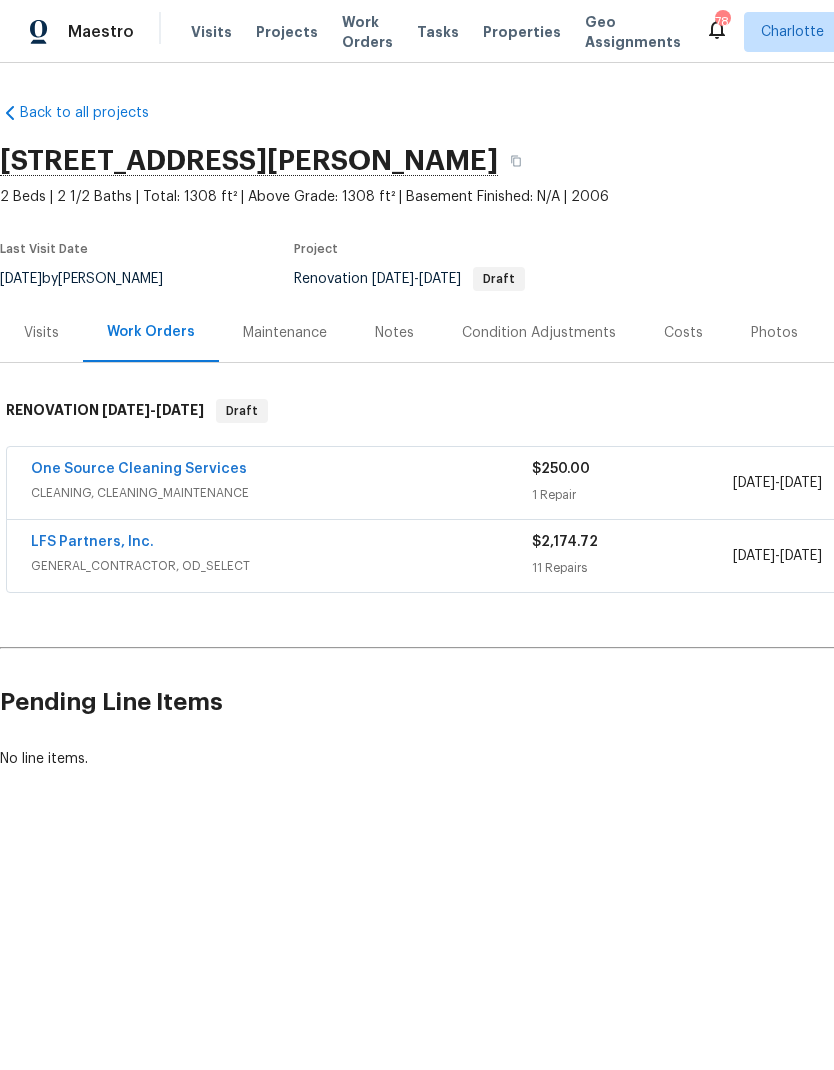 scroll, scrollTop: 0, scrollLeft: 0, axis: both 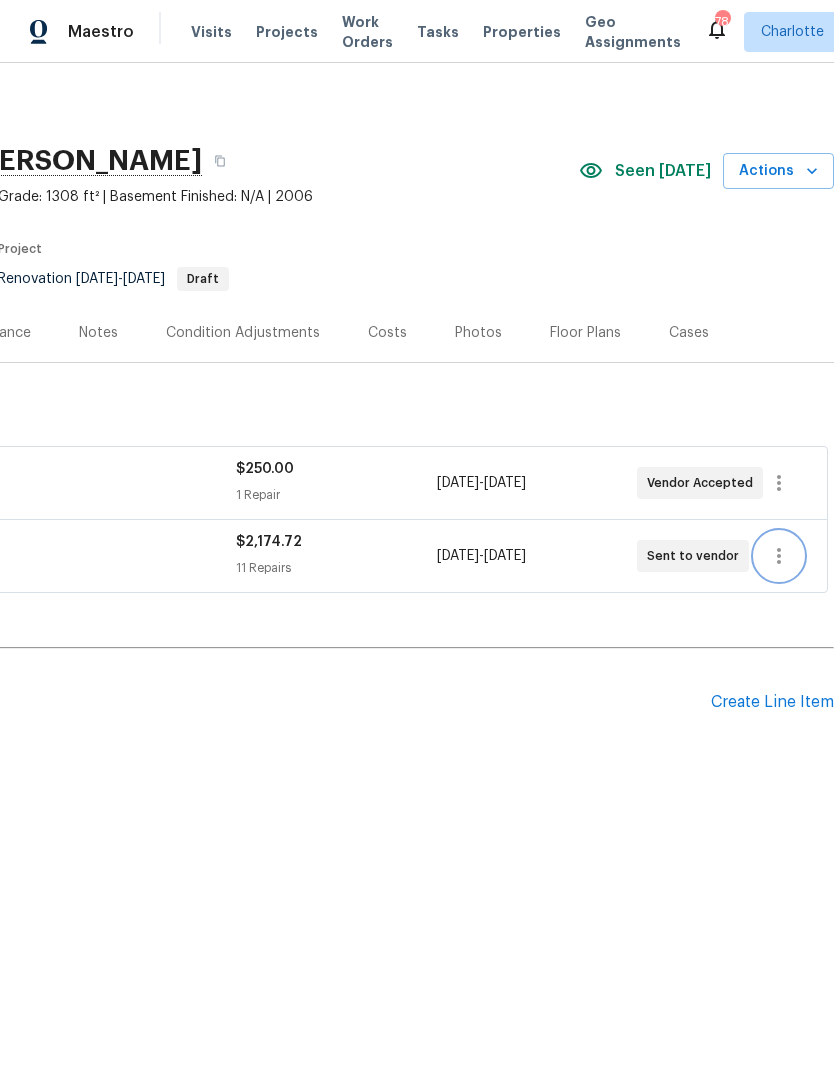 click 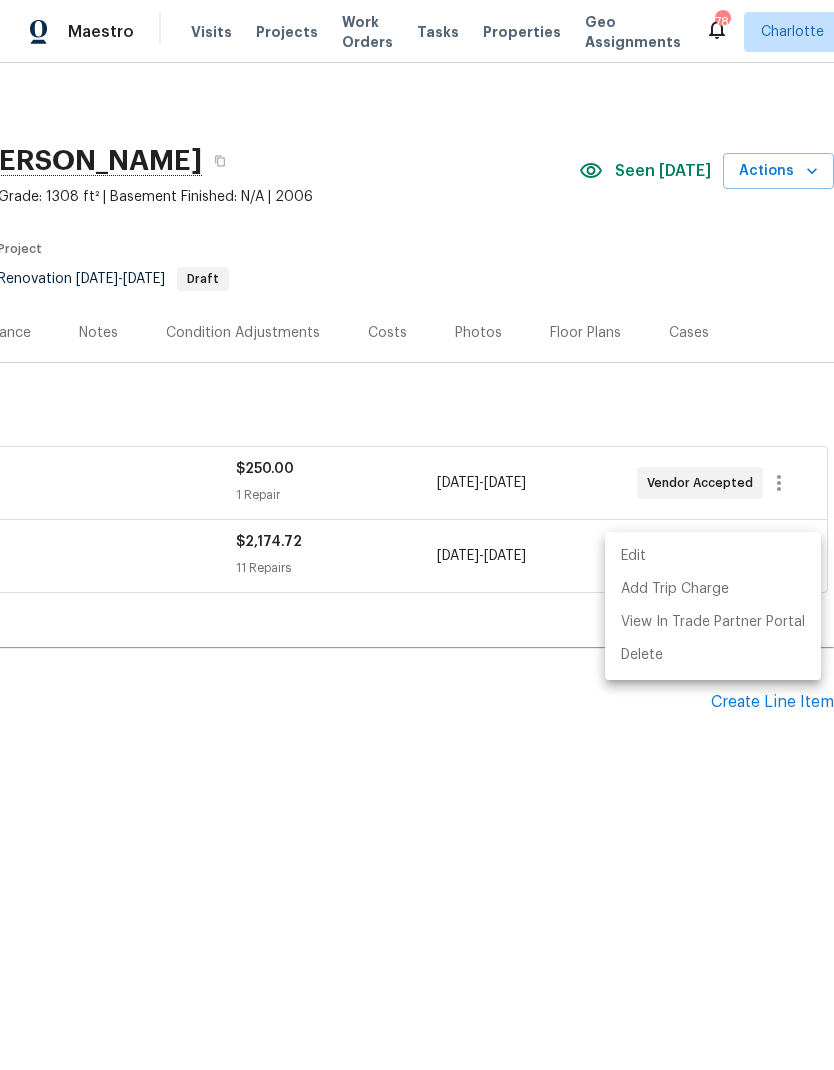 click at bounding box center (417, 535) 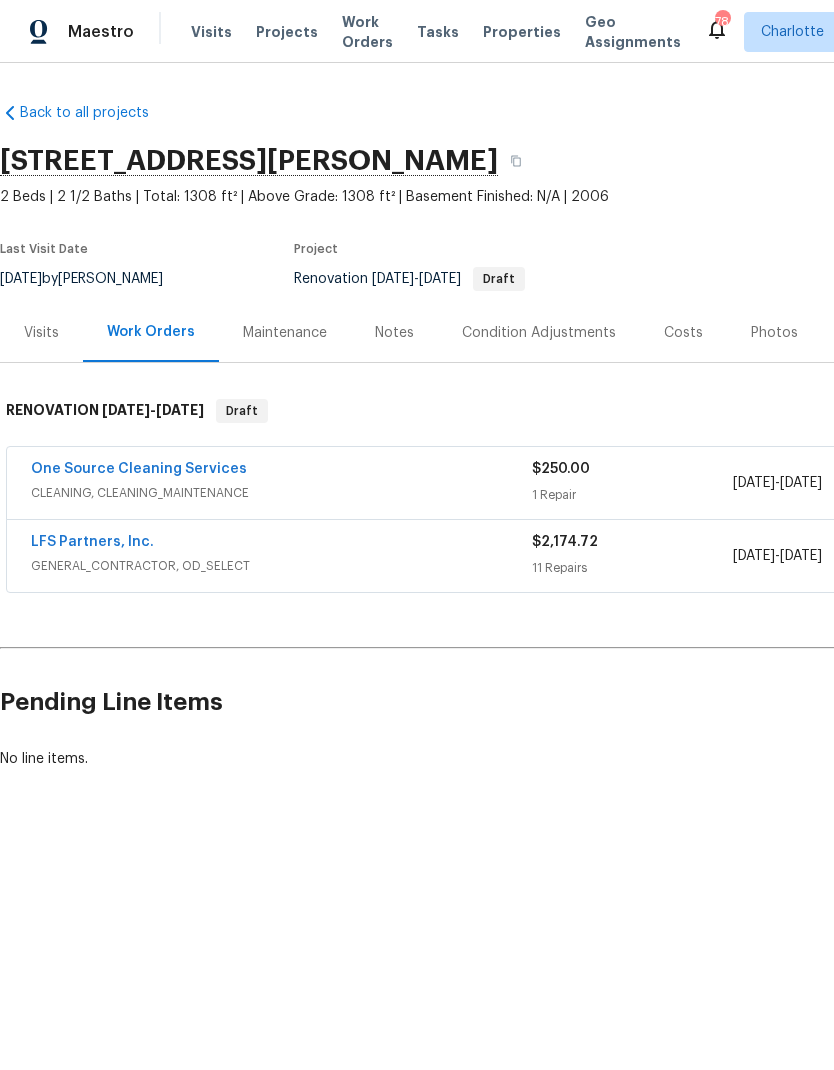 scroll, scrollTop: 0, scrollLeft: 0, axis: both 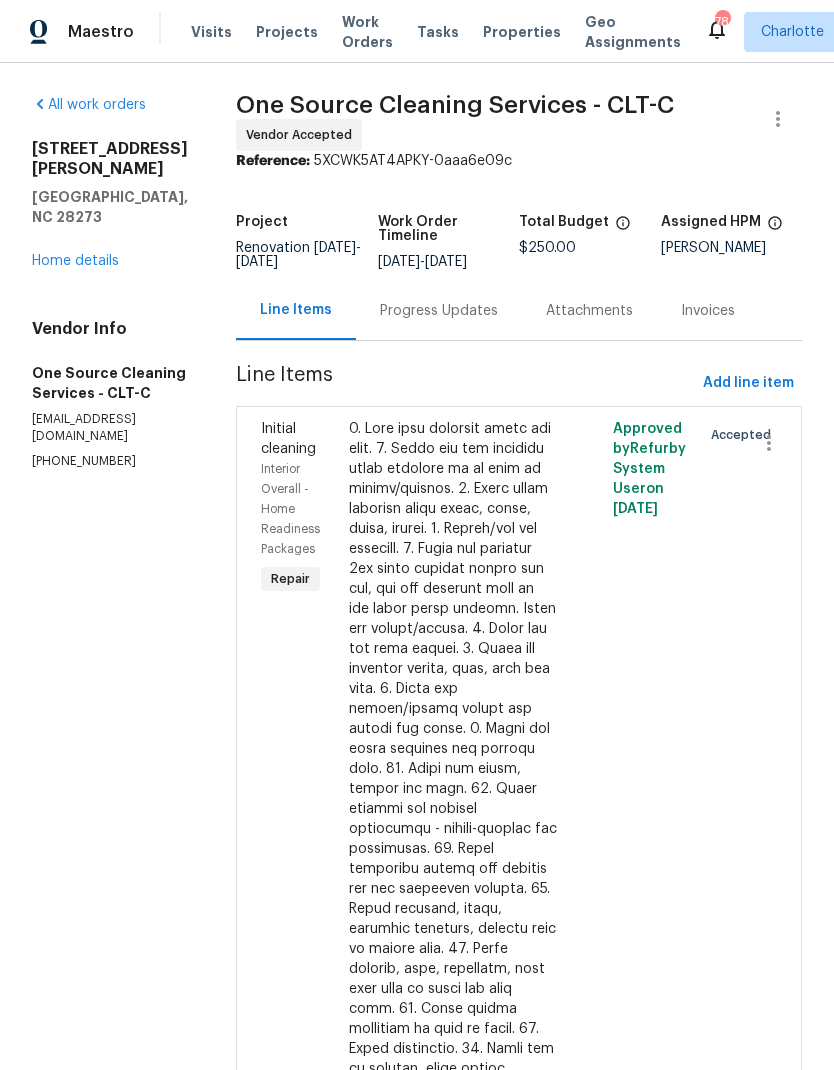 click on "Progress Updates" at bounding box center [439, 310] 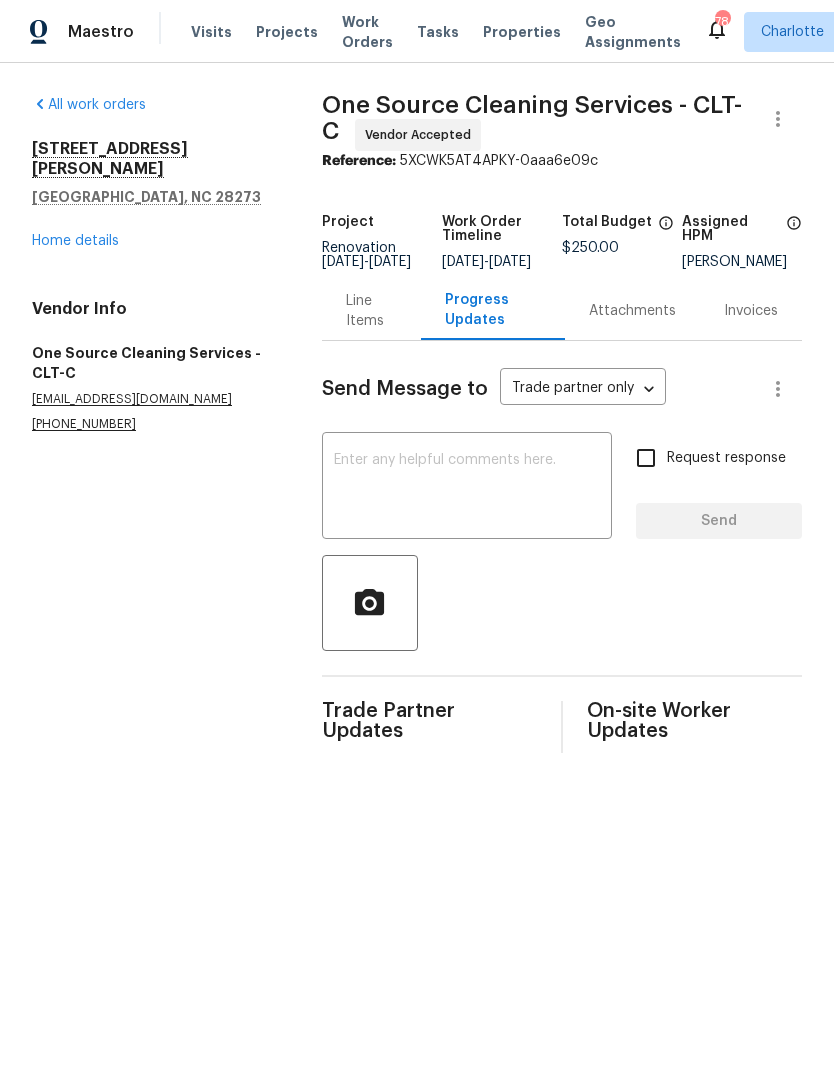 click at bounding box center (467, 488) 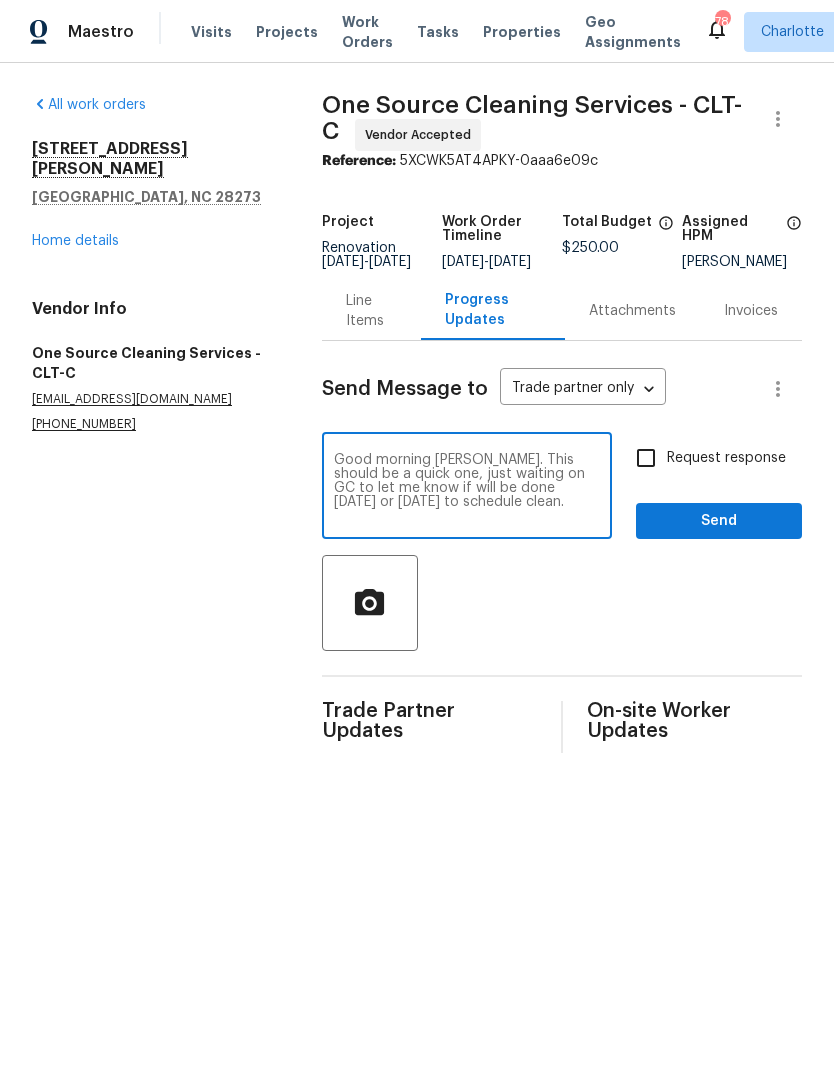 click on "Good morning Allen. This should be a quick one, just waiting on GC to let me know if will be done Wednesday or Thursday to schedule clean." at bounding box center (467, 488) 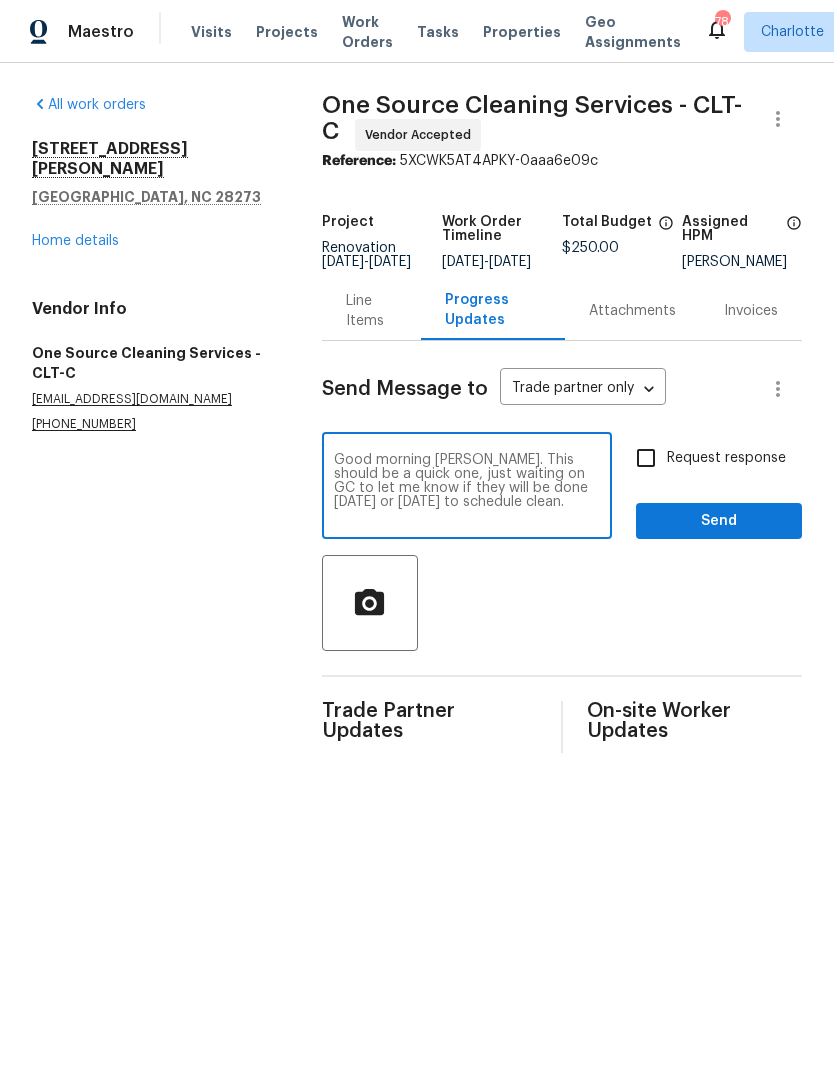 click on "Good morning Allen. This should be a quick one, just waiting on GC to let me know if they will be done Wednesday or Thursday to schedule clean." at bounding box center (467, 488) 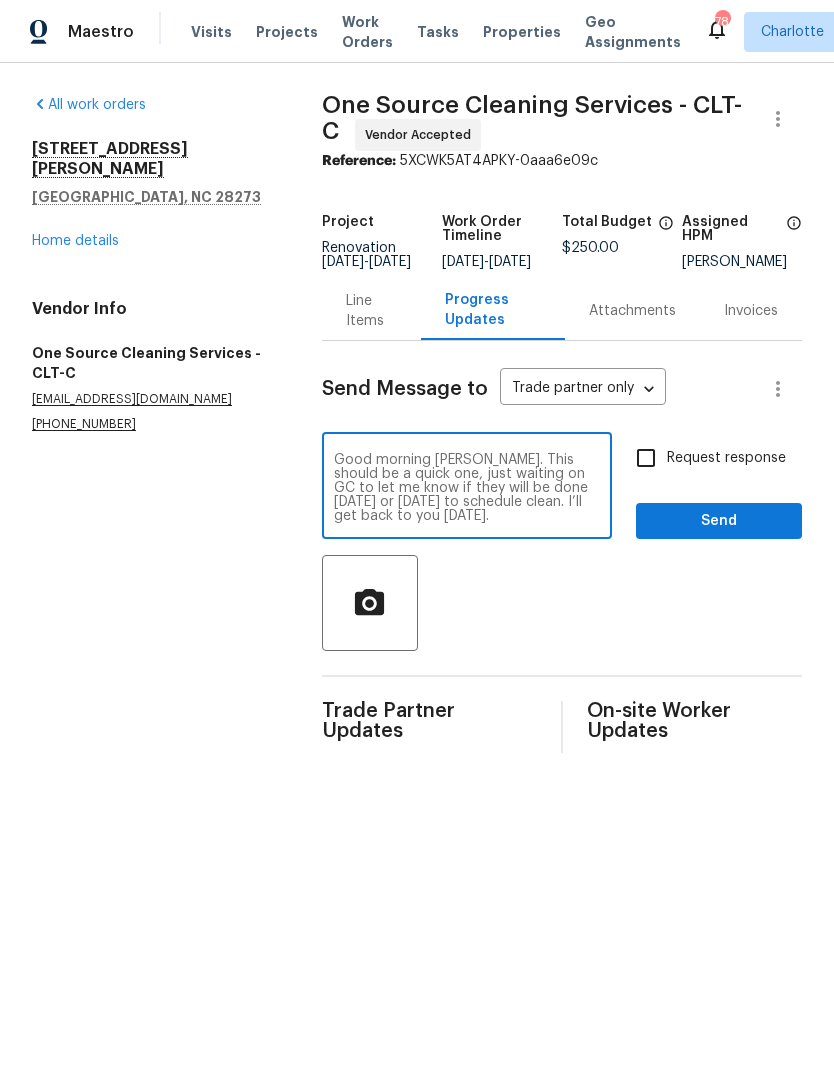 type on "Good morning Allen. This should be a quick one, just waiting on GC to let me know if they will be done Wednesday or Thursday to schedule clean. I’ll get back to you tomorrow." 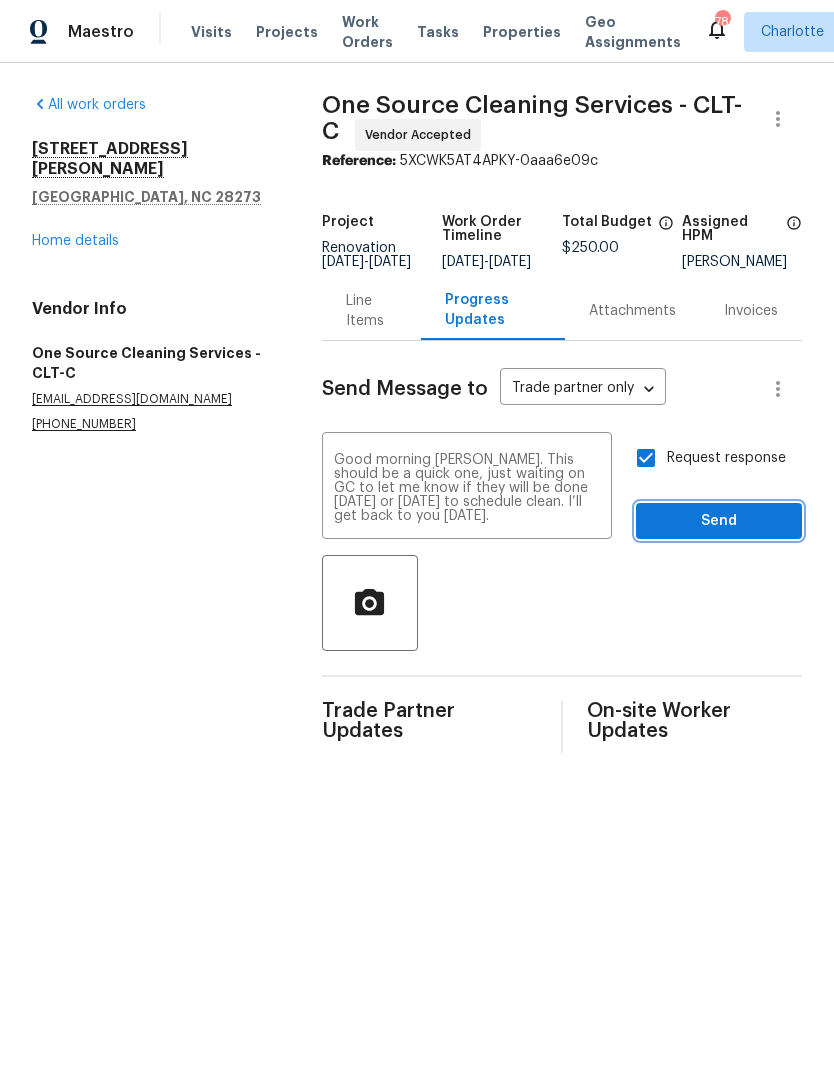 click on "Send" at bounding box center [719, 521] 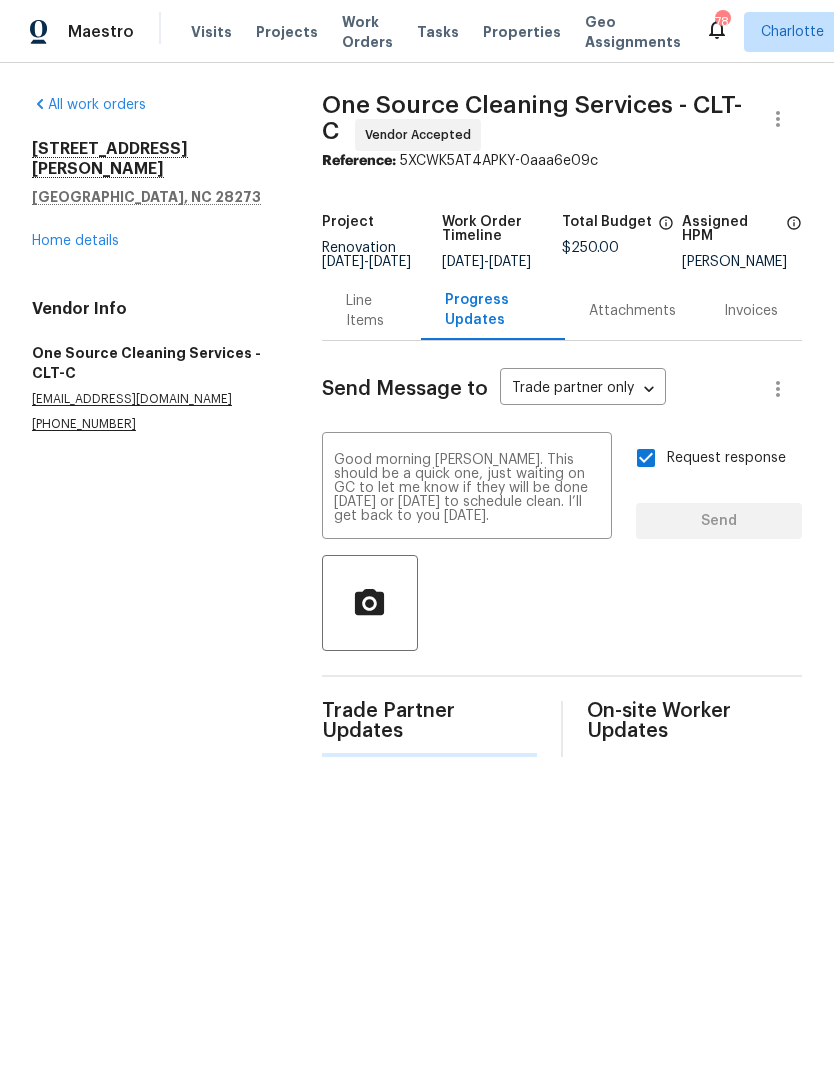 type 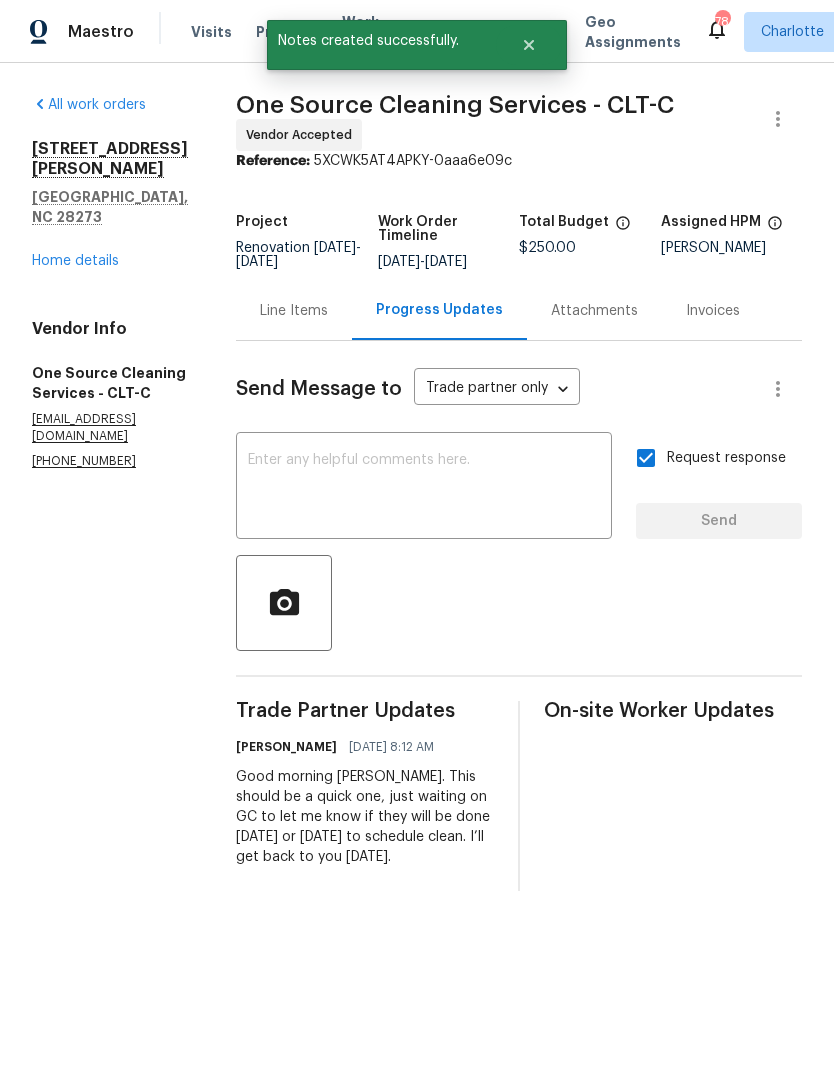 click on "Home details" at bounding box center (75, 261) 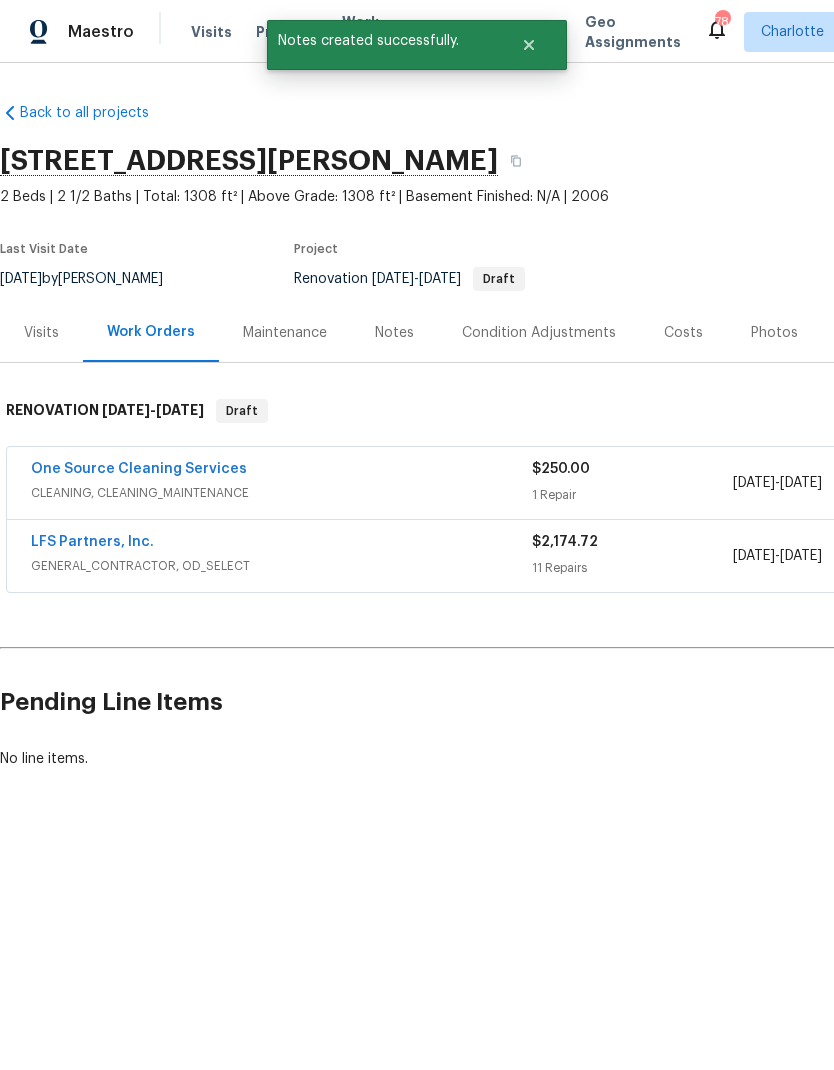 click on "LFS Partners, Inc." at bounding box center (92, 542) 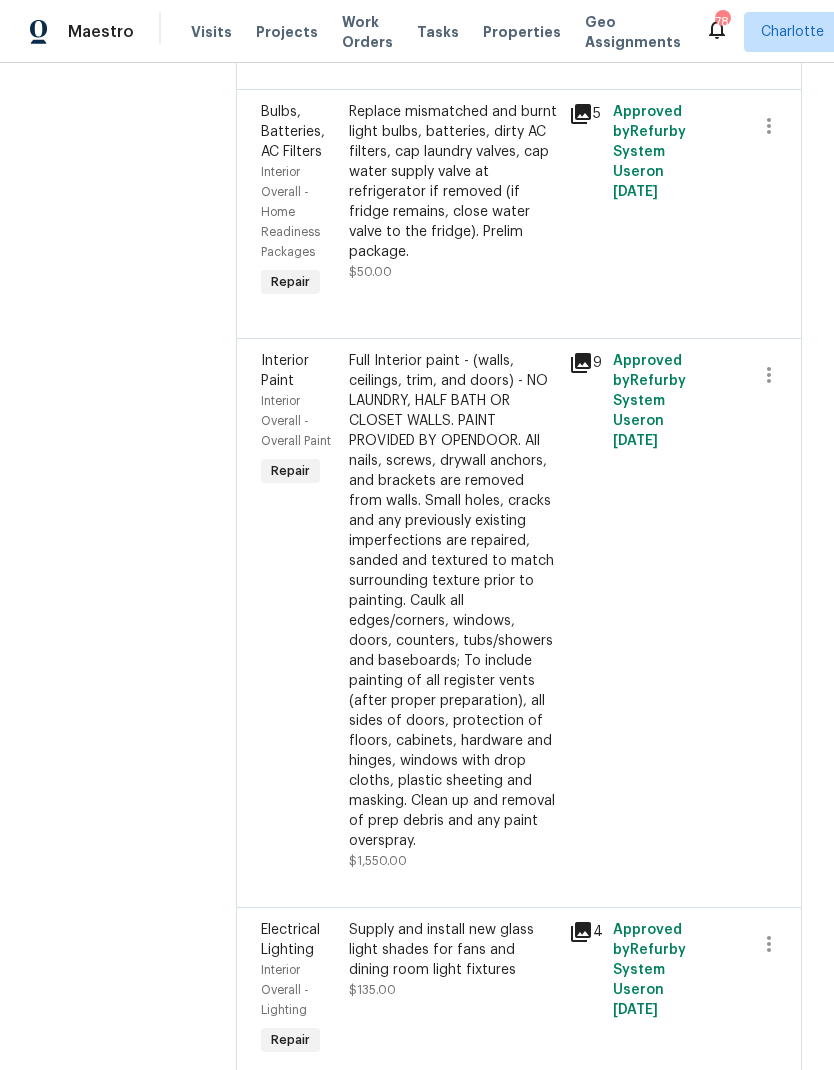 scroll, scrollTop: 1642, scrollLeft: 0, axis: vertical 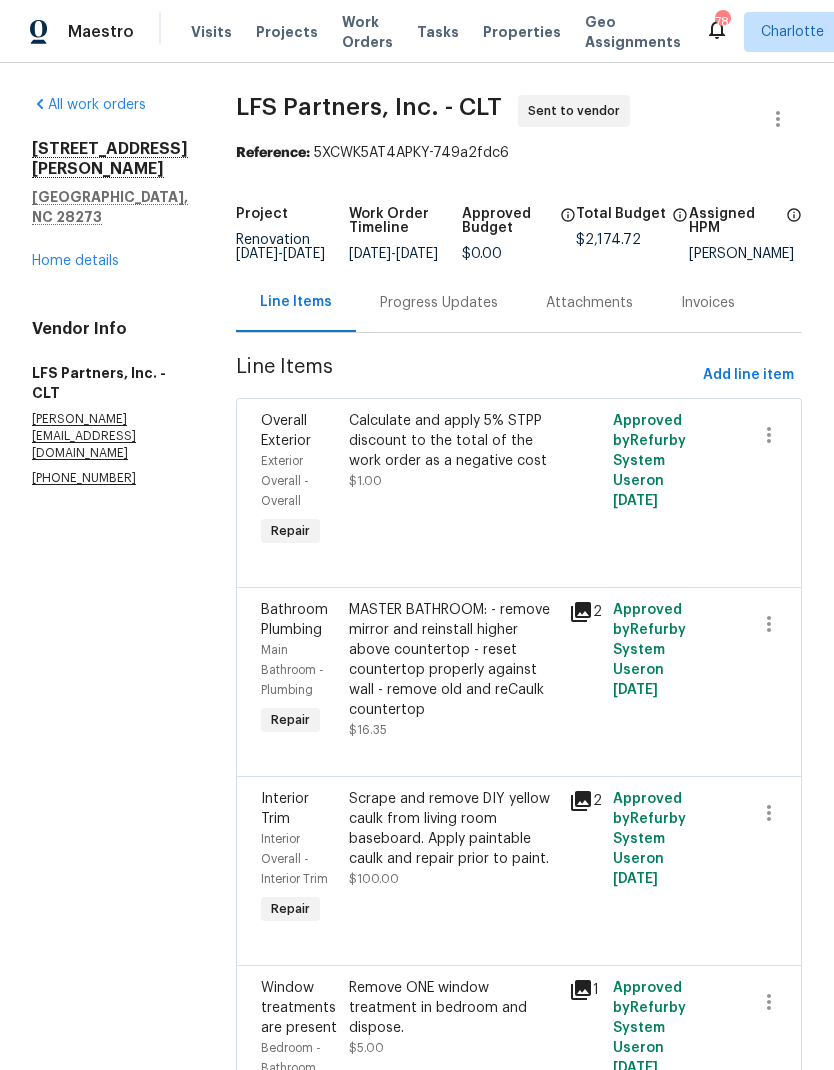 click on "Home details" at bounding box center [75, 261] 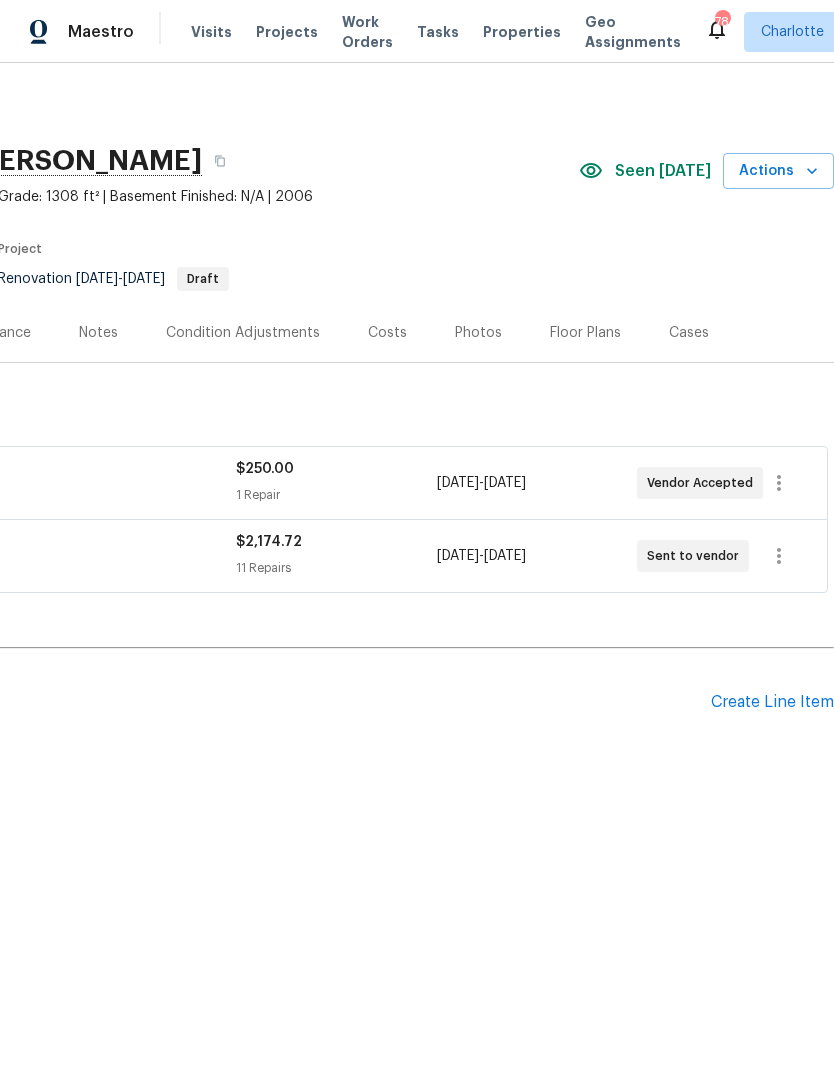 scroll, scrollTop: 0, scrollLeft: 296, axis: horizontal 